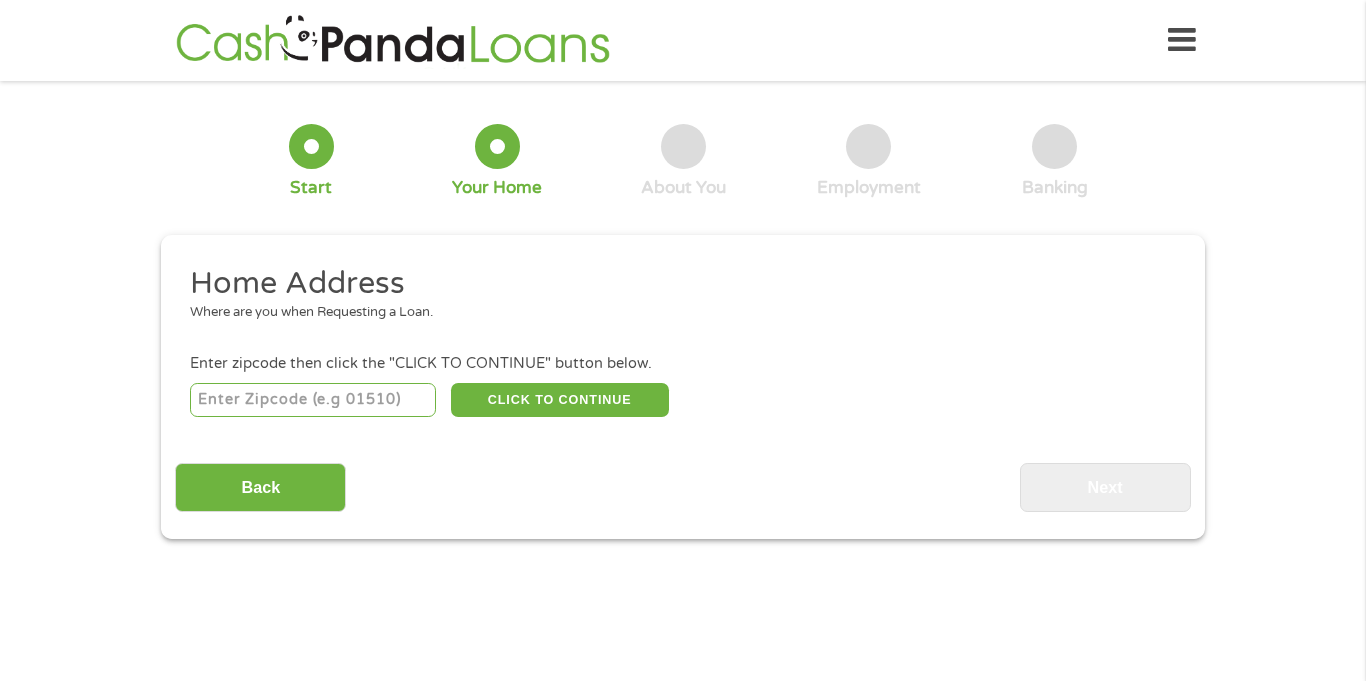 scroll, scrollTop: 0, scrollLeft: 0, axis: both 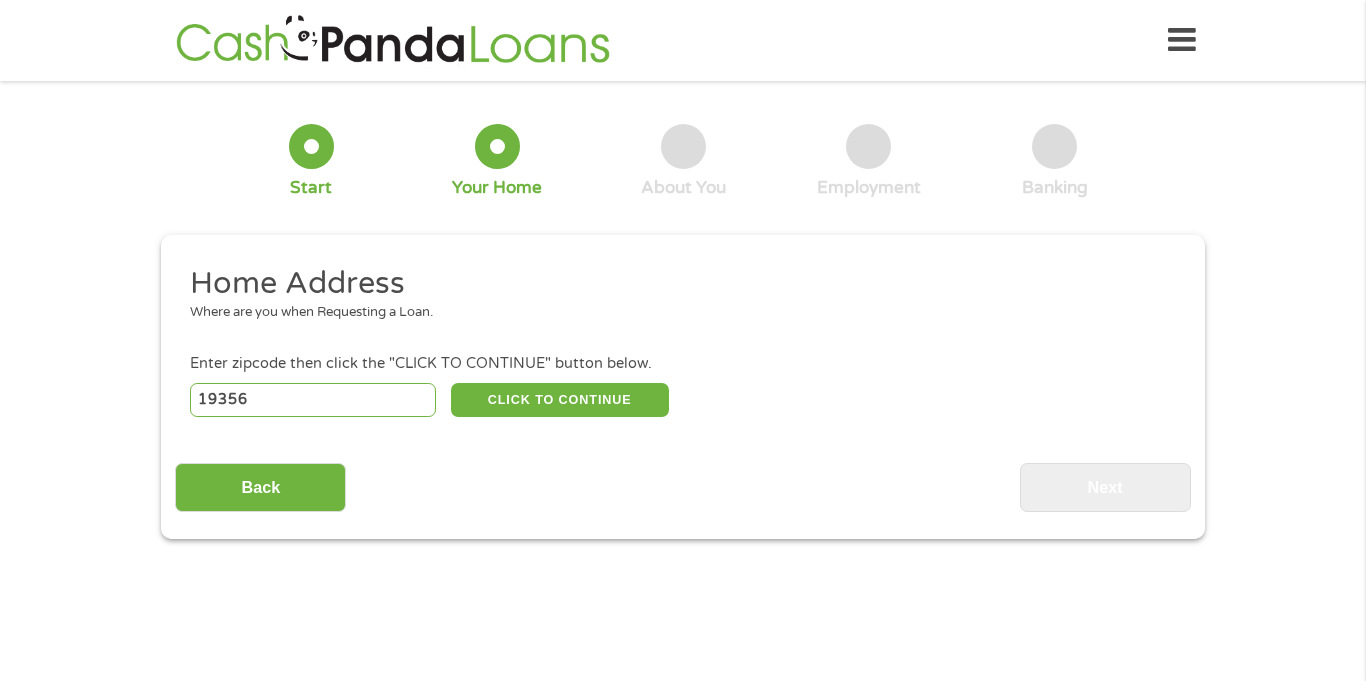 click on "19356" at bounding box center [313, 400] 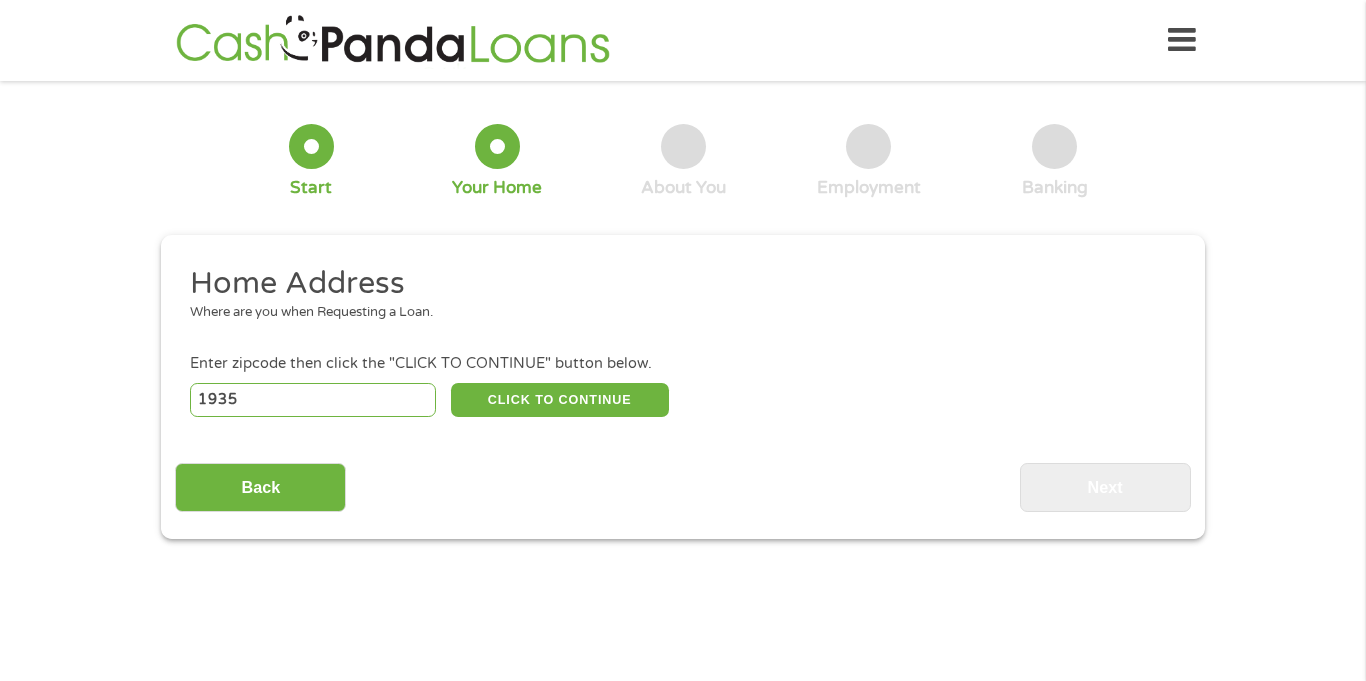 click on "Enter zipcode then click the "CLICK TO CONTINUE" button below." at bounding box center [683, 364] 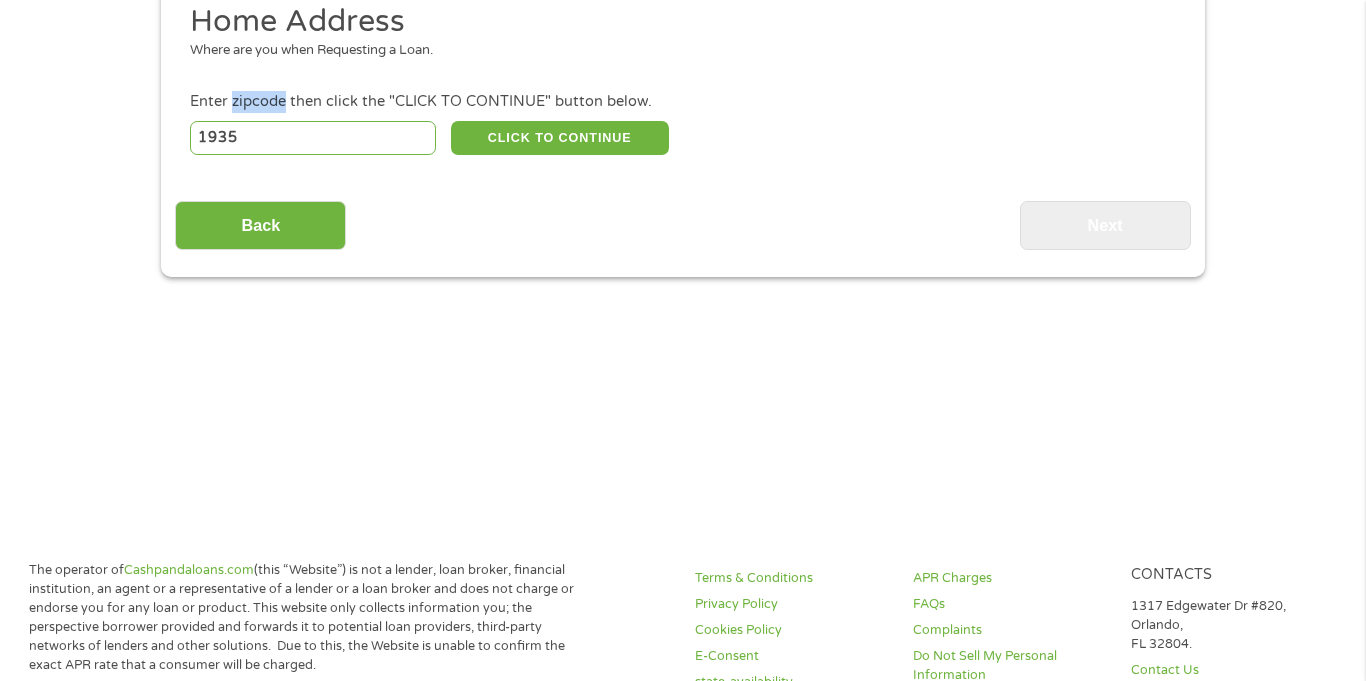 scroll, scrollTop: 18, scrollLeft: 0, axis: vertical 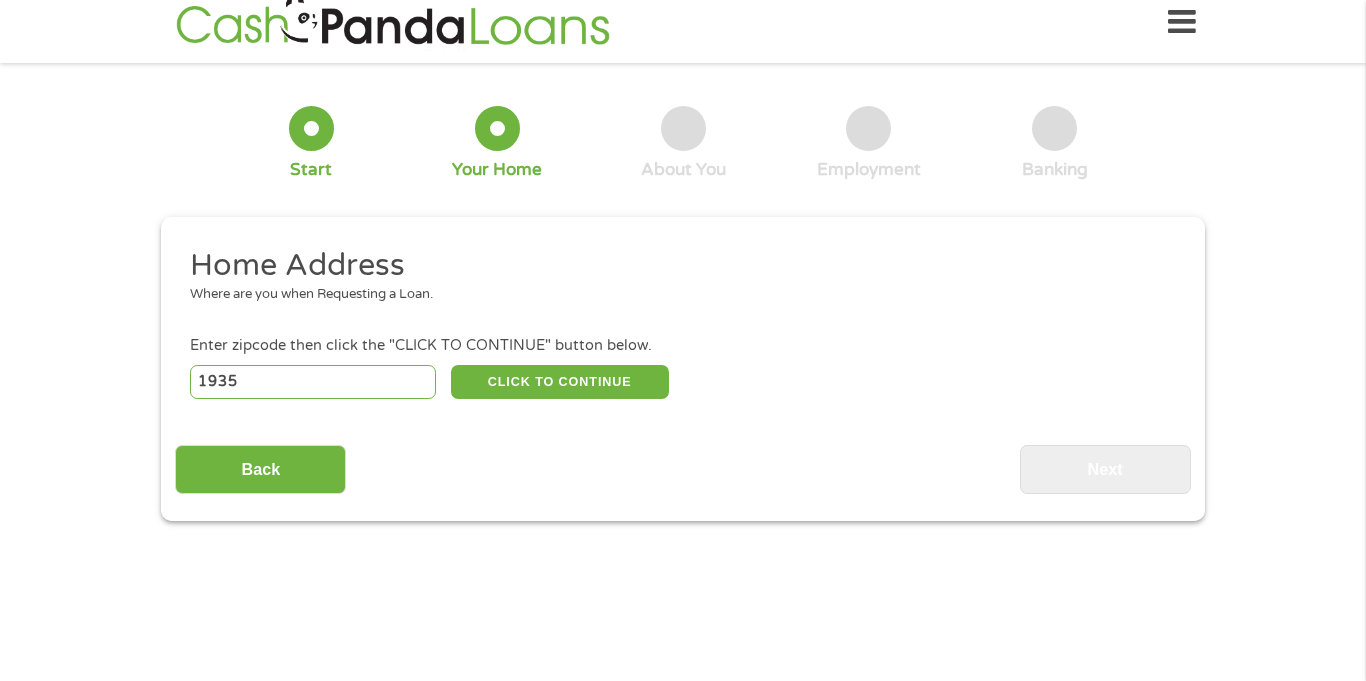 click on "1935" at bounding box center [313, 382] 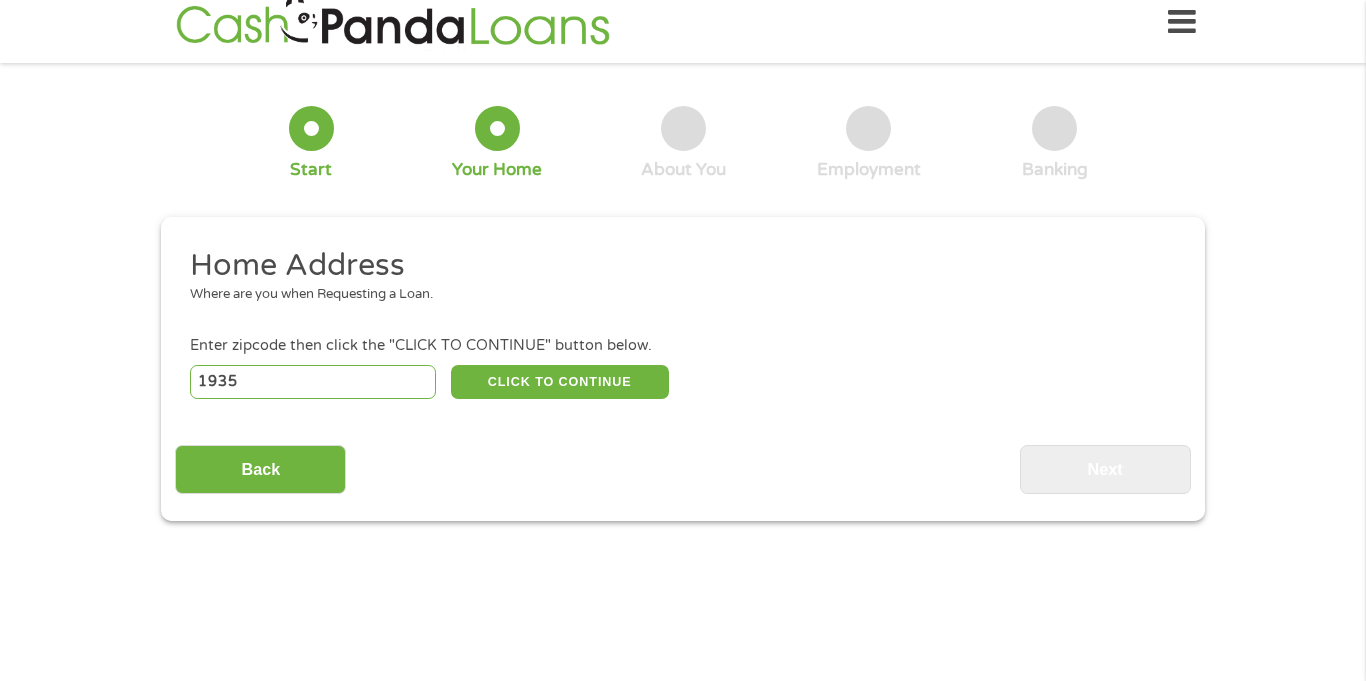 type on "19356" 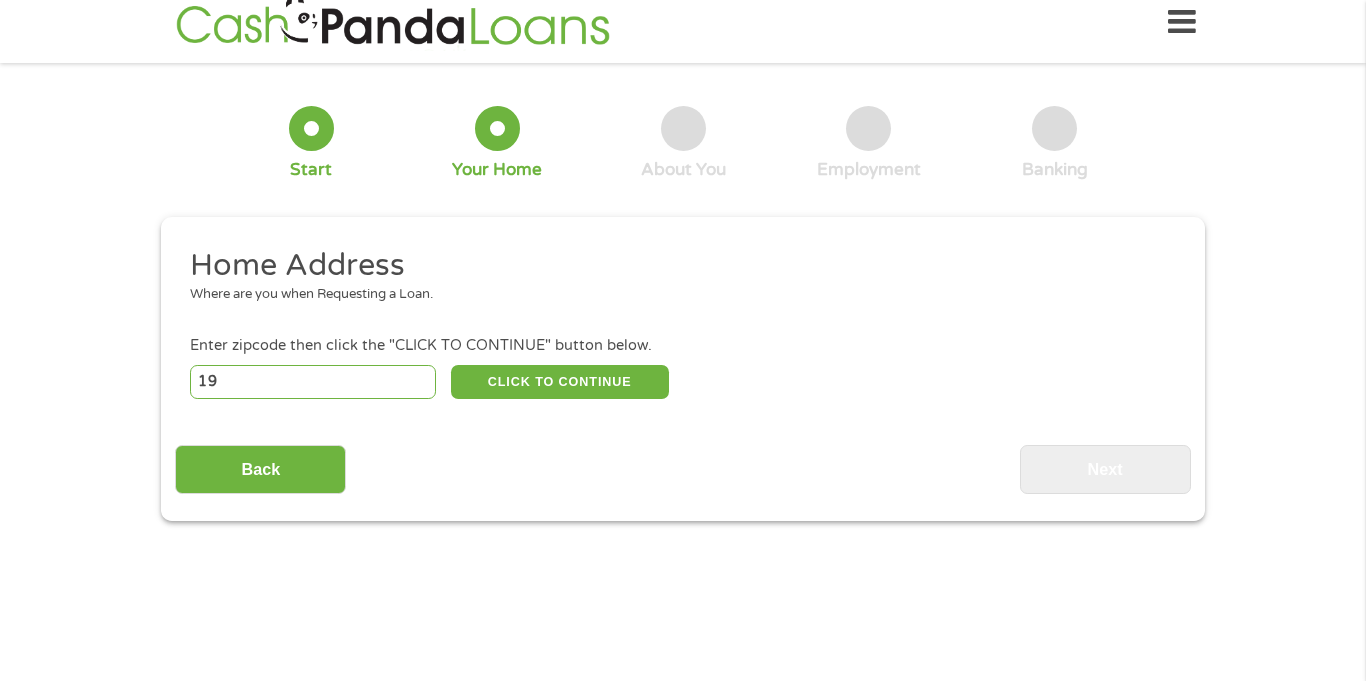 type on "1" 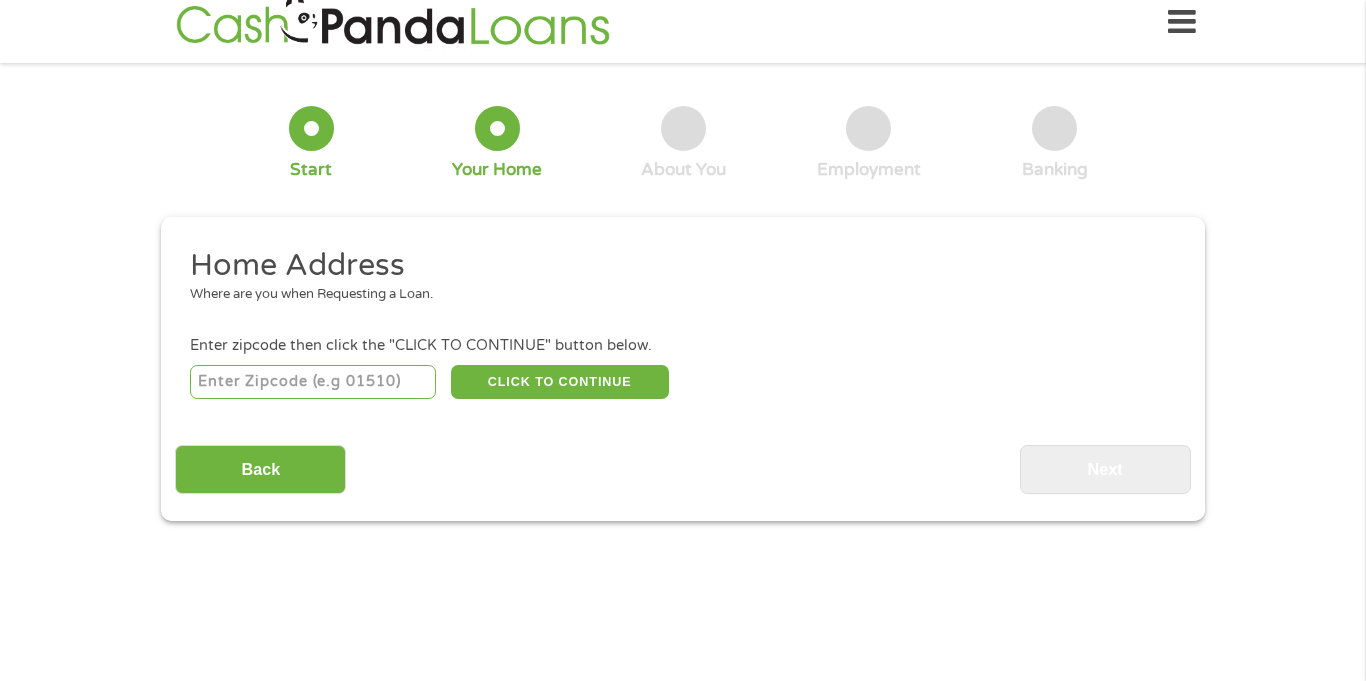 click on "Where are you when Requesting a Loan." at bounding box center [676, 295] 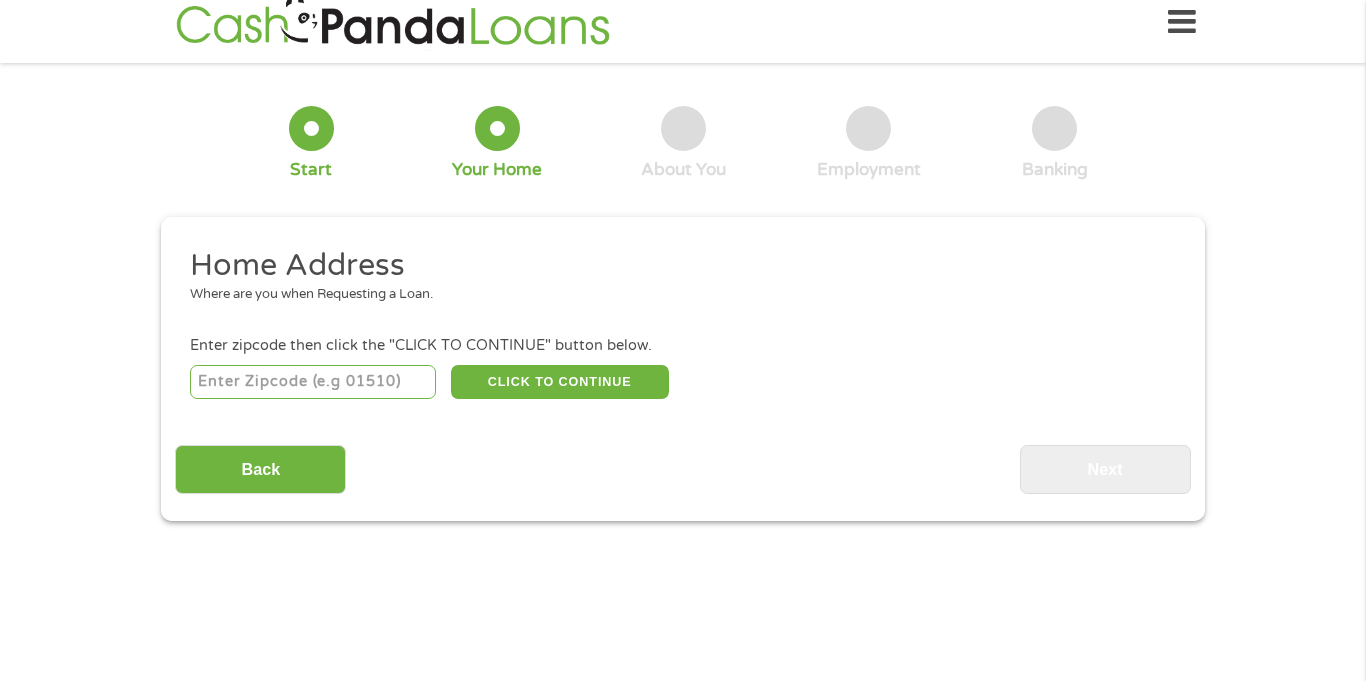 type on "58701" 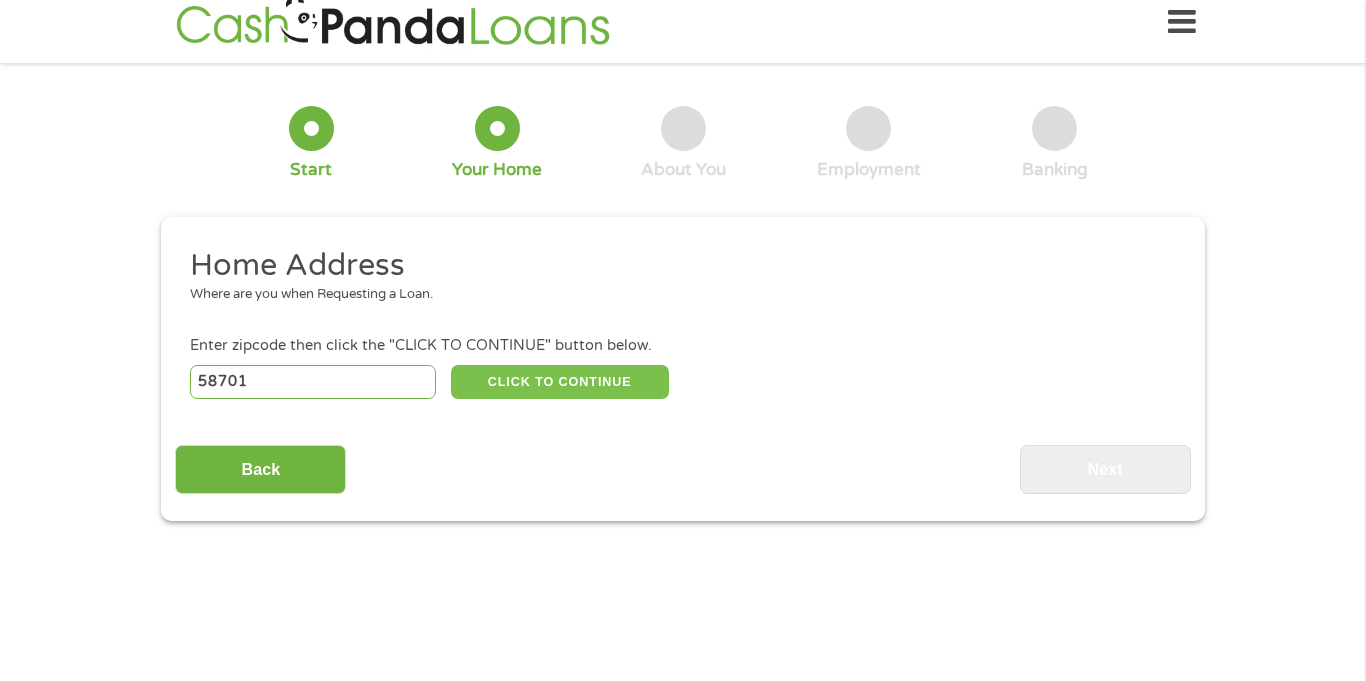 click on "CLICK TO CONTINUE" at bounding box center [560, 382] 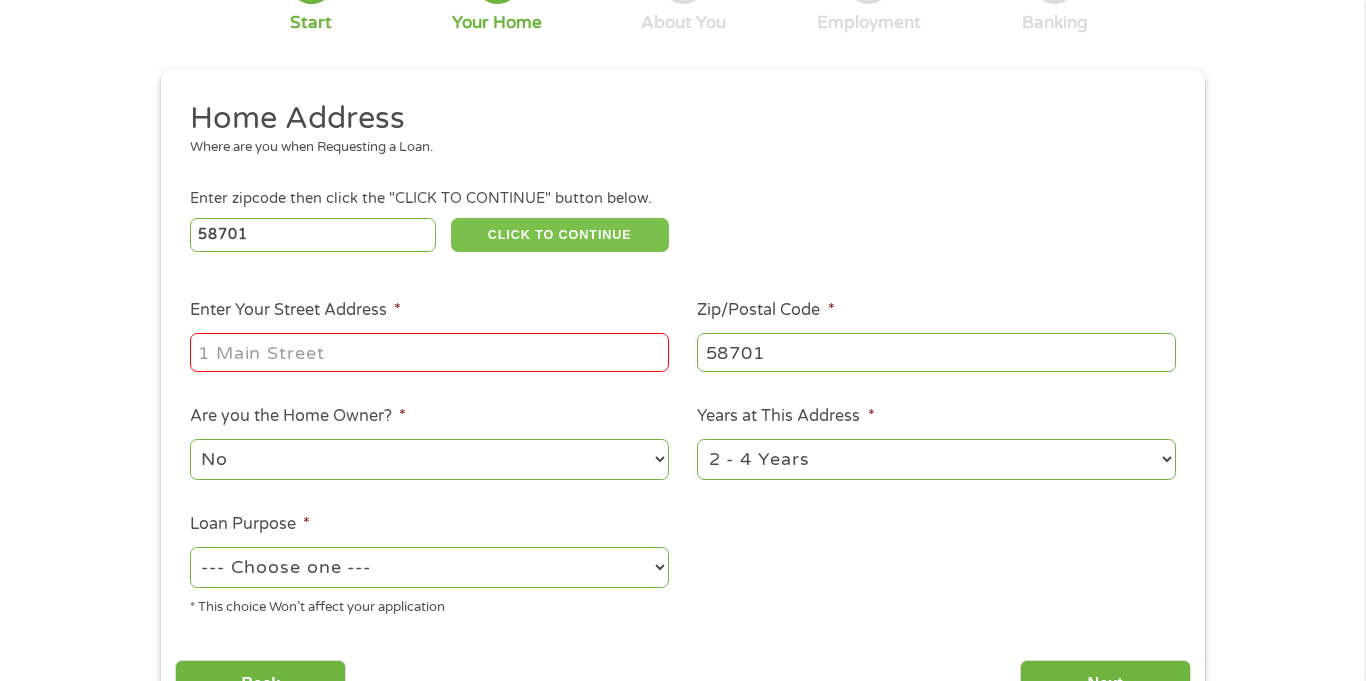 scroll, scrollTop: 163, scrollLeft: 0, axis: vertical 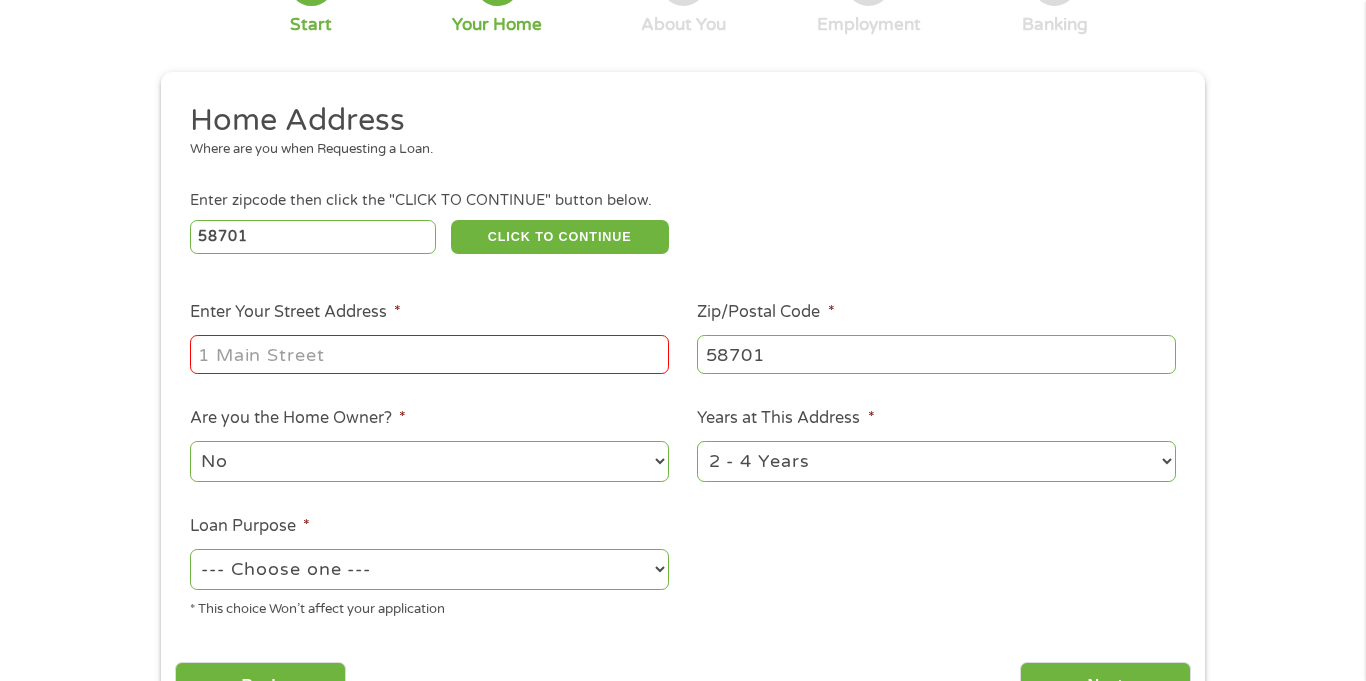 click on "Enter Your Street Address *" at bounding box center [429, 354] 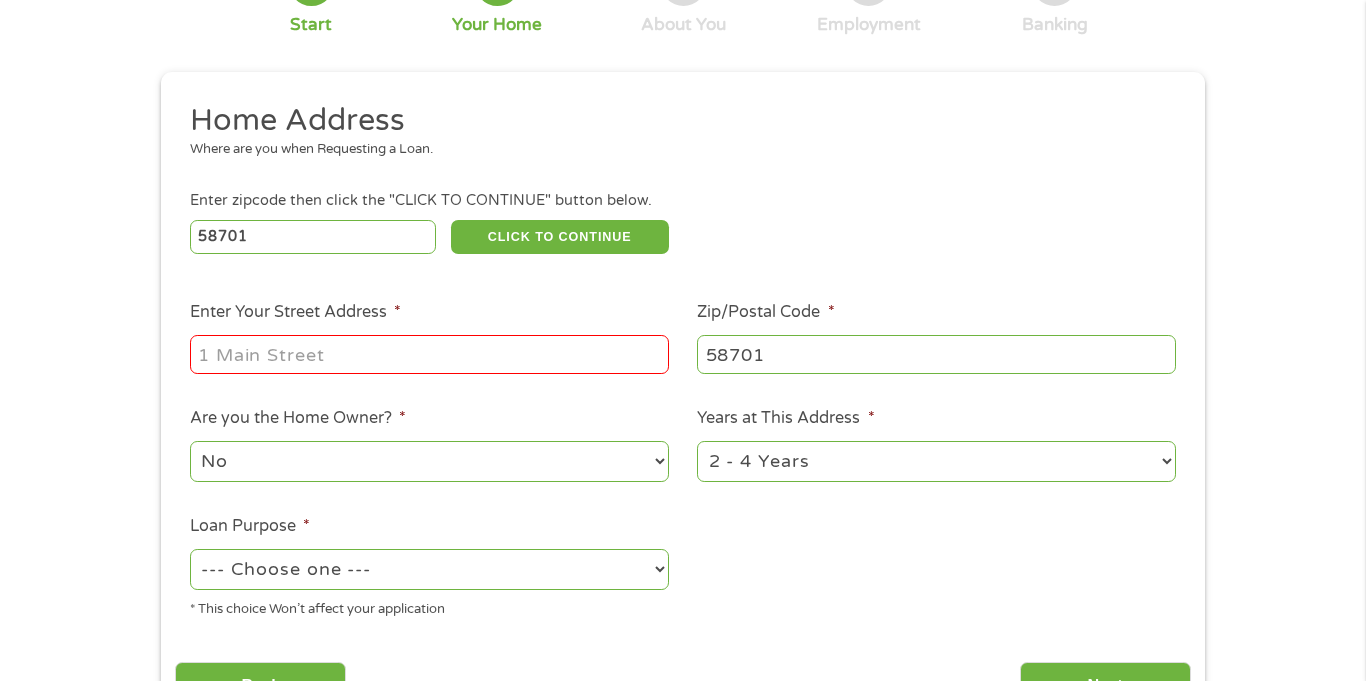 type on "1935 6th St SE Apt 2" 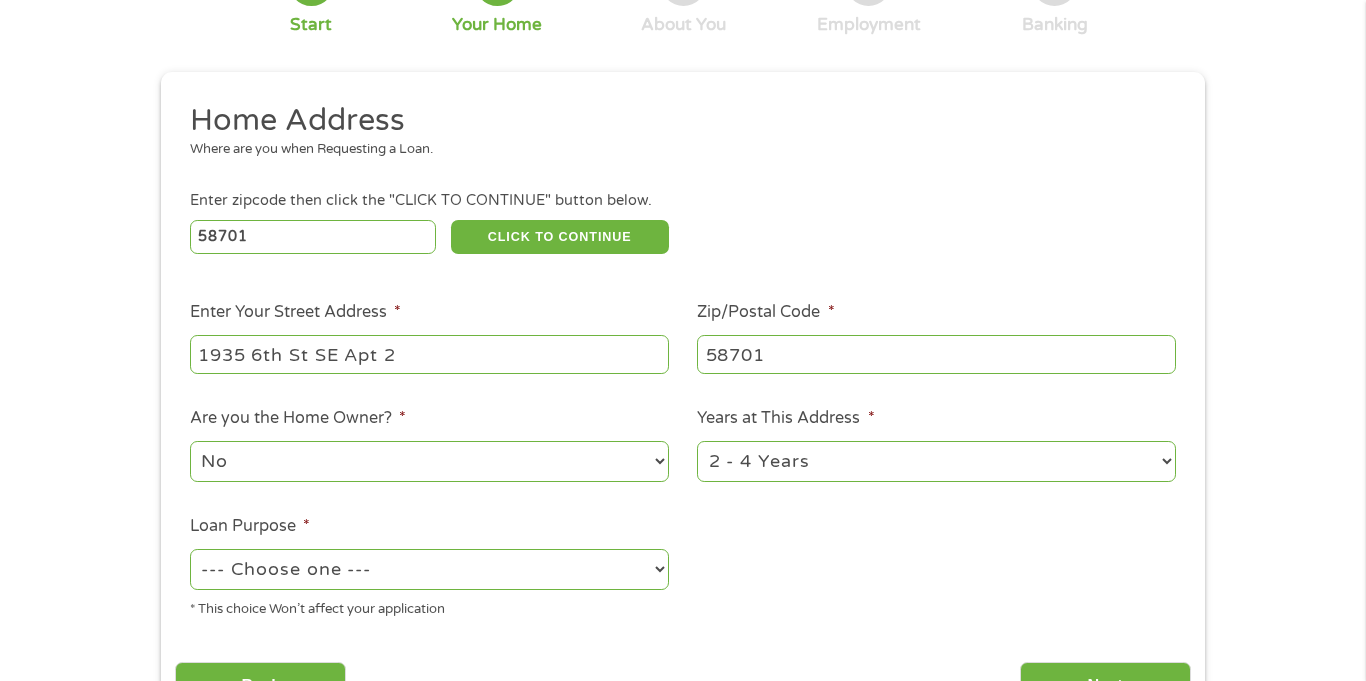 click on "--- Choose one --- Pay Bills Debt Consolidation Home Improvement Major Purchase Car Loan Short Term Cash Medical Expenses Other" at bounding box center (429, 569) 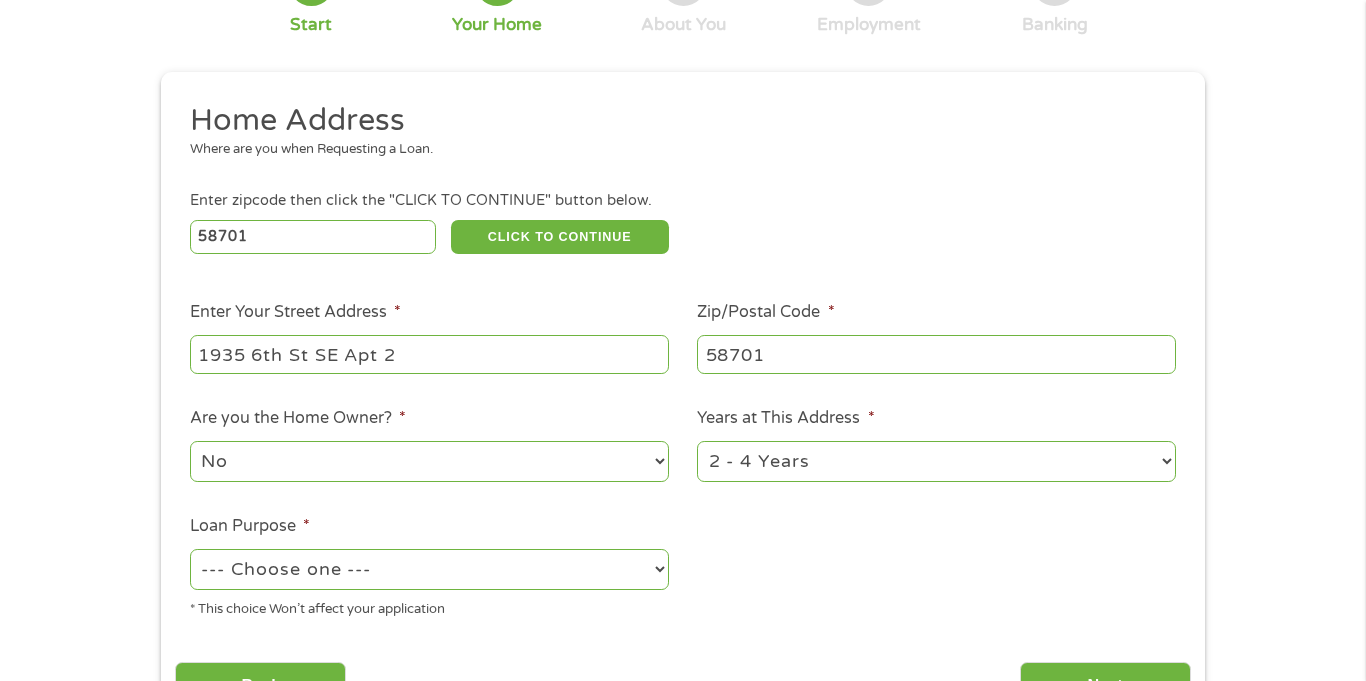 select on "other" 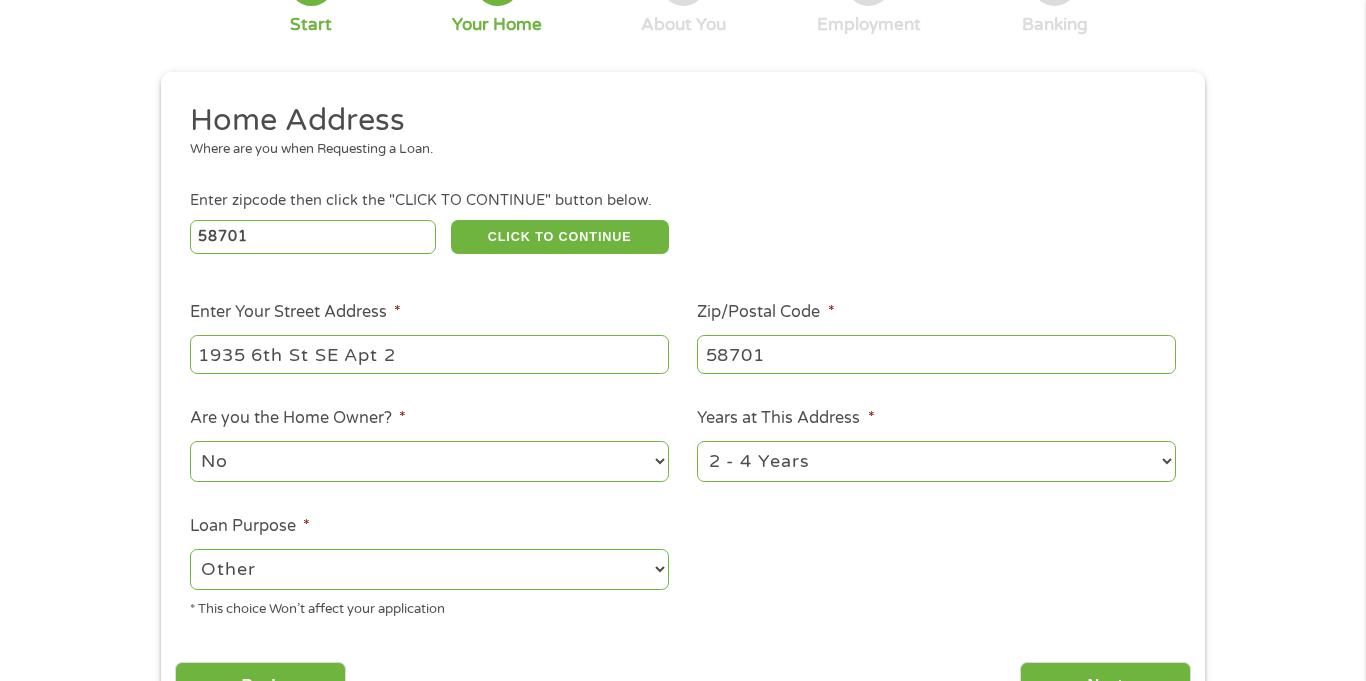 click on "--- Choose one --- Pay Bills Debt Consolidation Home Improvement Major Purchase Car Loan Short Term Cash Medical Expenses Other" at bounding box center [429, 569] 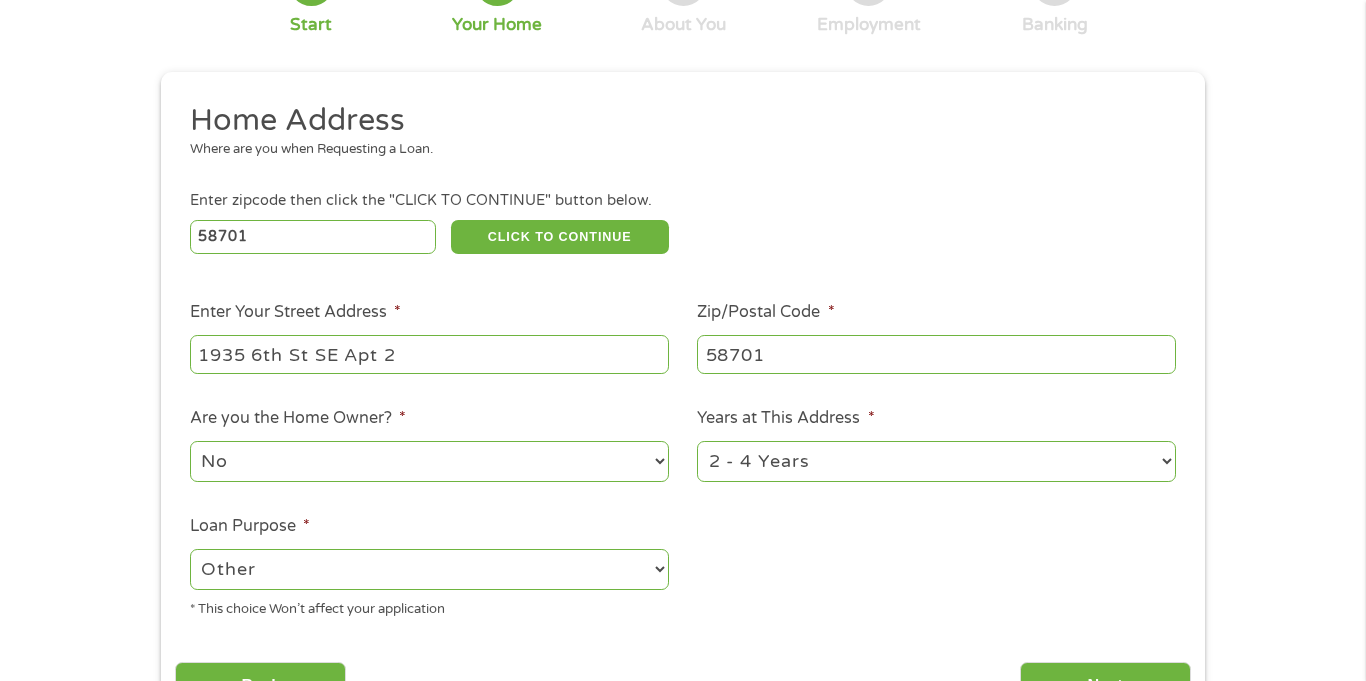 click on "1 Year or less 1 - 2 Years 2 - 4 Years Over 4 Years" at bounding box center (936, 461) 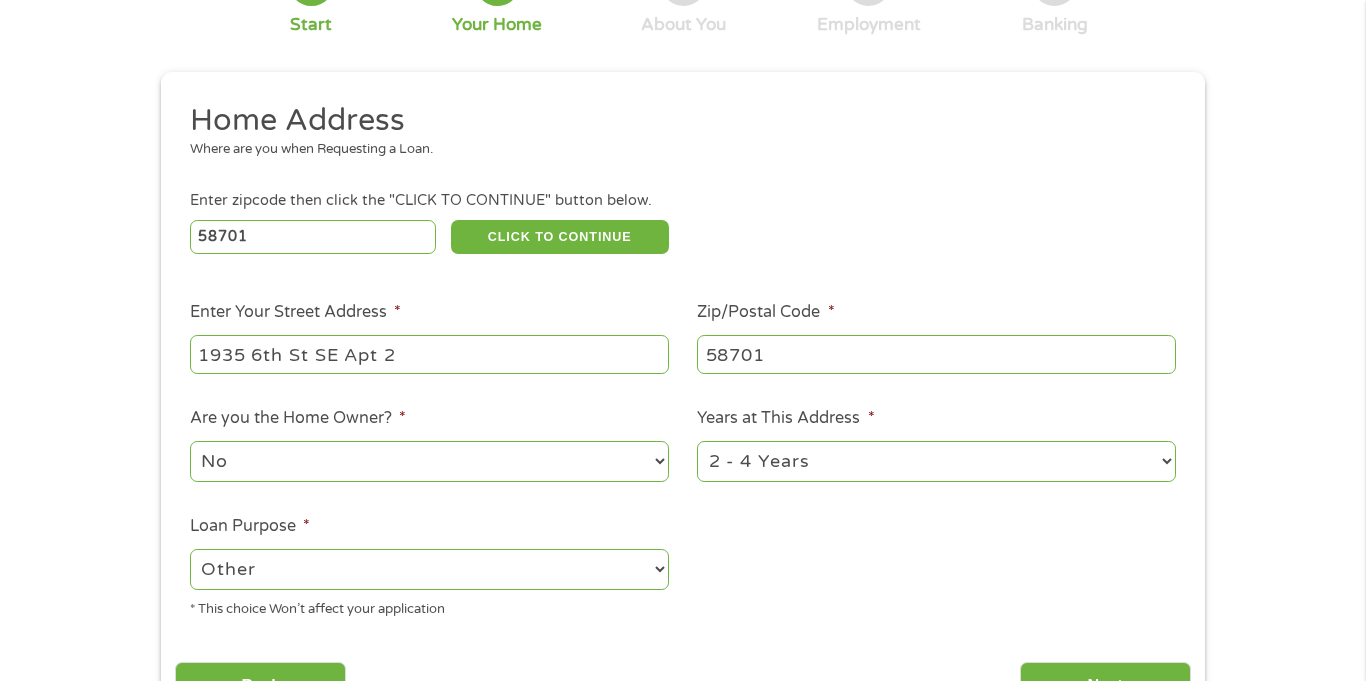 select on "60months" 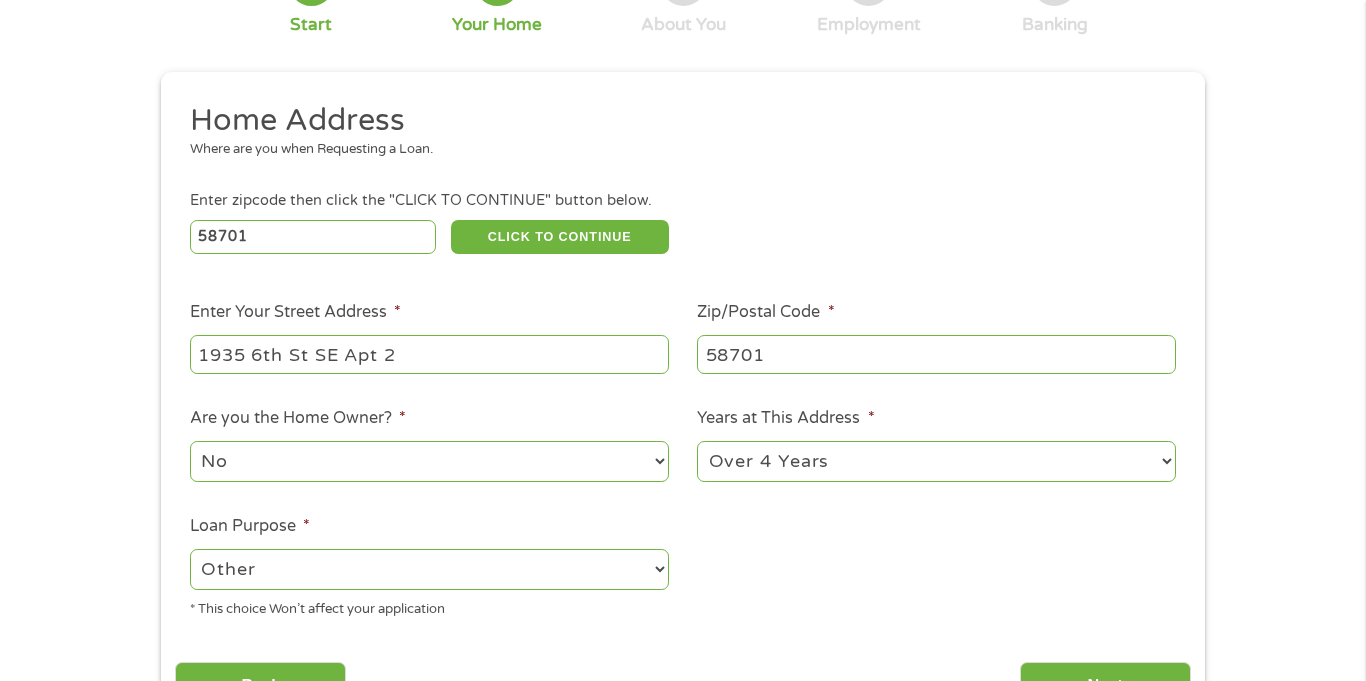 click on "1 Year or less 1 - 2 Years 2 - 4 Years Over 4 Years" at bounding box center (936, 461) 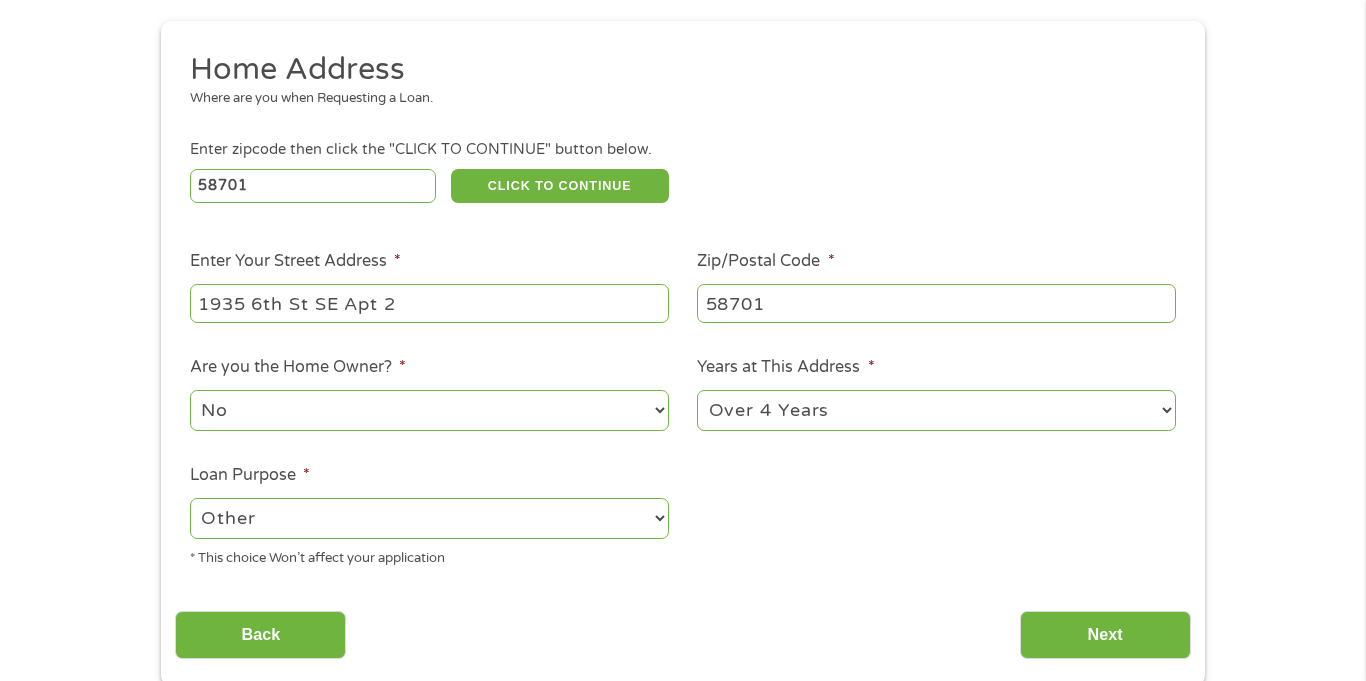 scroll, scrollTop: 216, scrollLeft: 0, axis: vertical 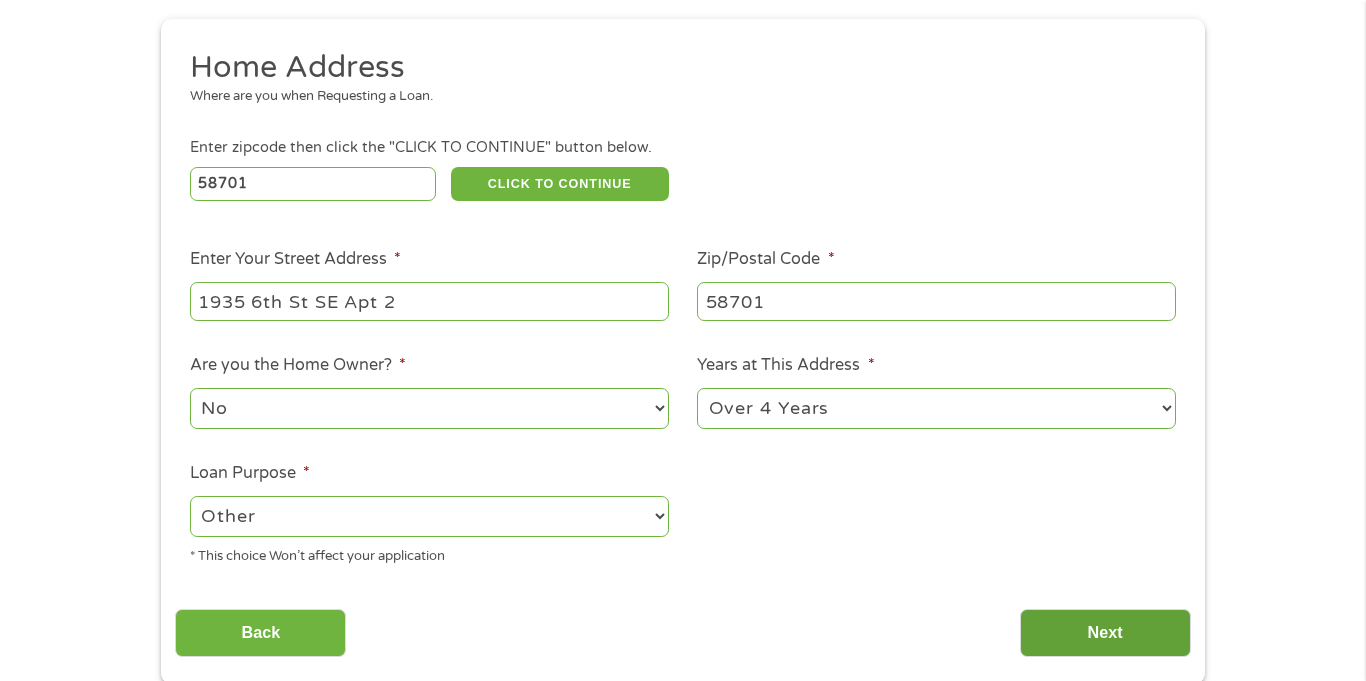 click on "Next" at bounding box center (1105, 633) 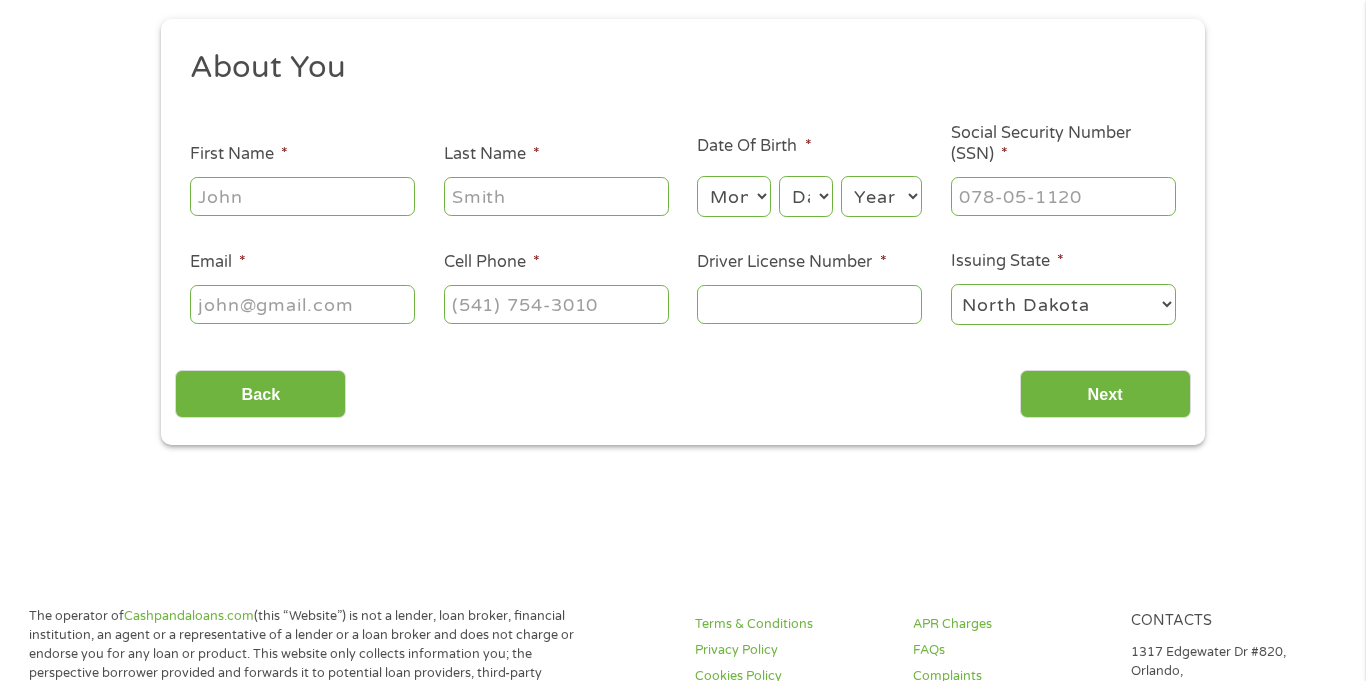 scroll, scrollTop: 8, scrollLeft: 8, axis: both 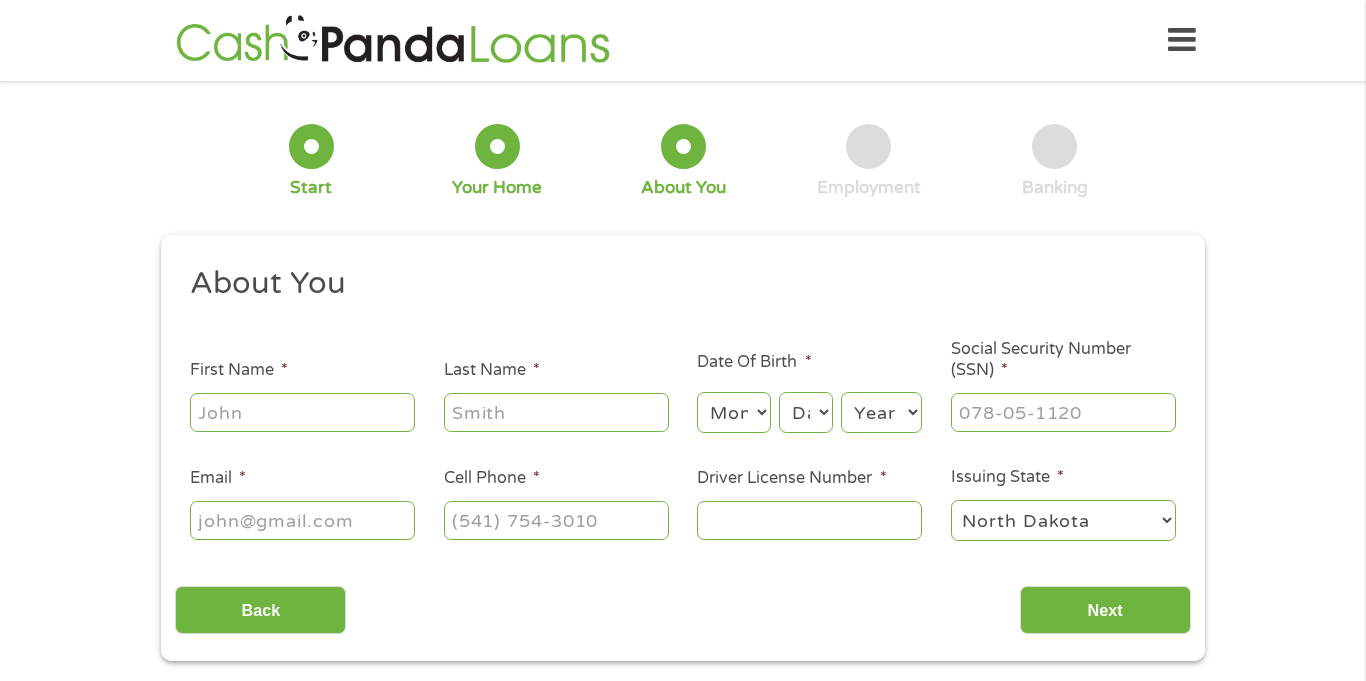 click on "First Name *" at bounding box center (302, 412) 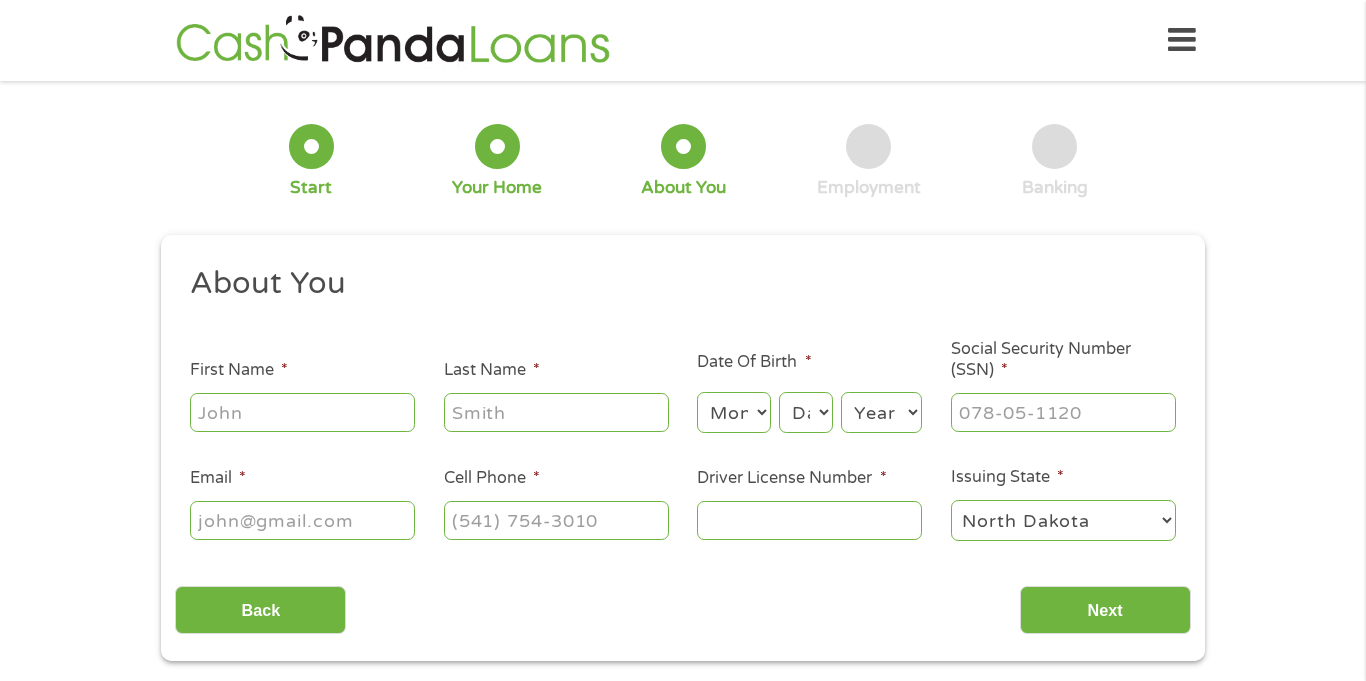 type on "[FIRST]" 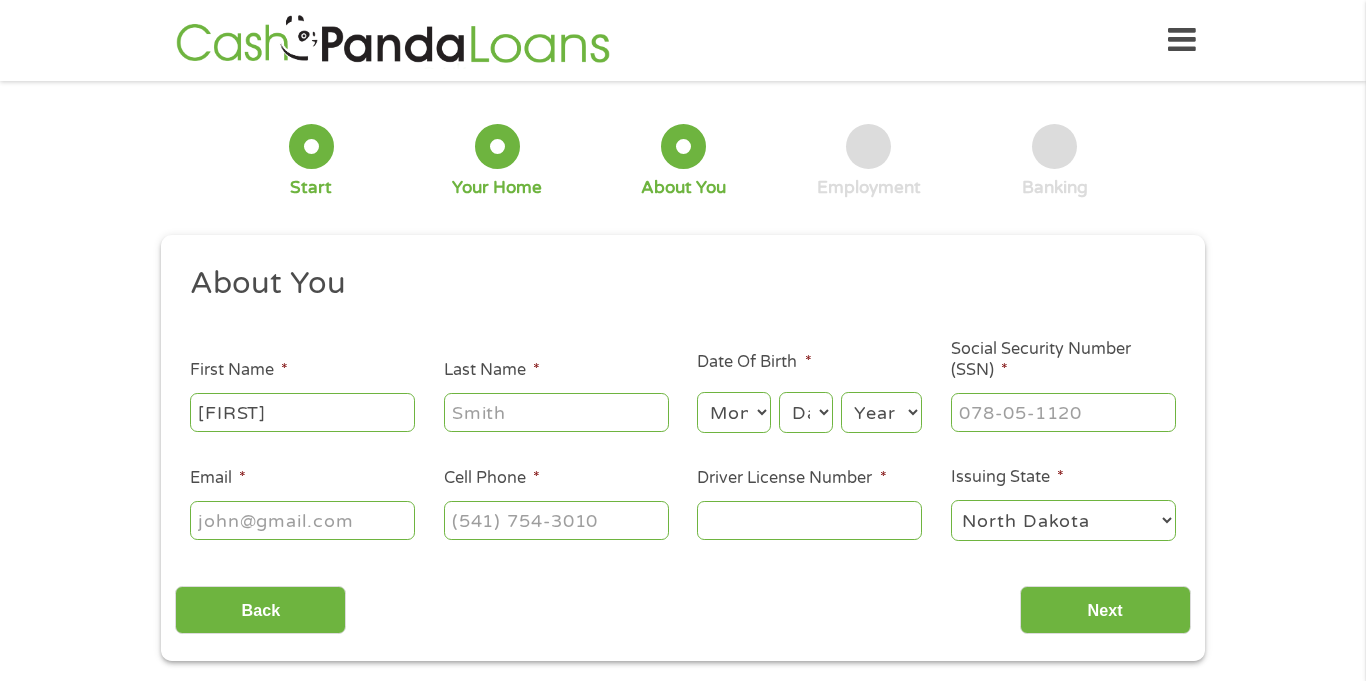 type on "Lang" 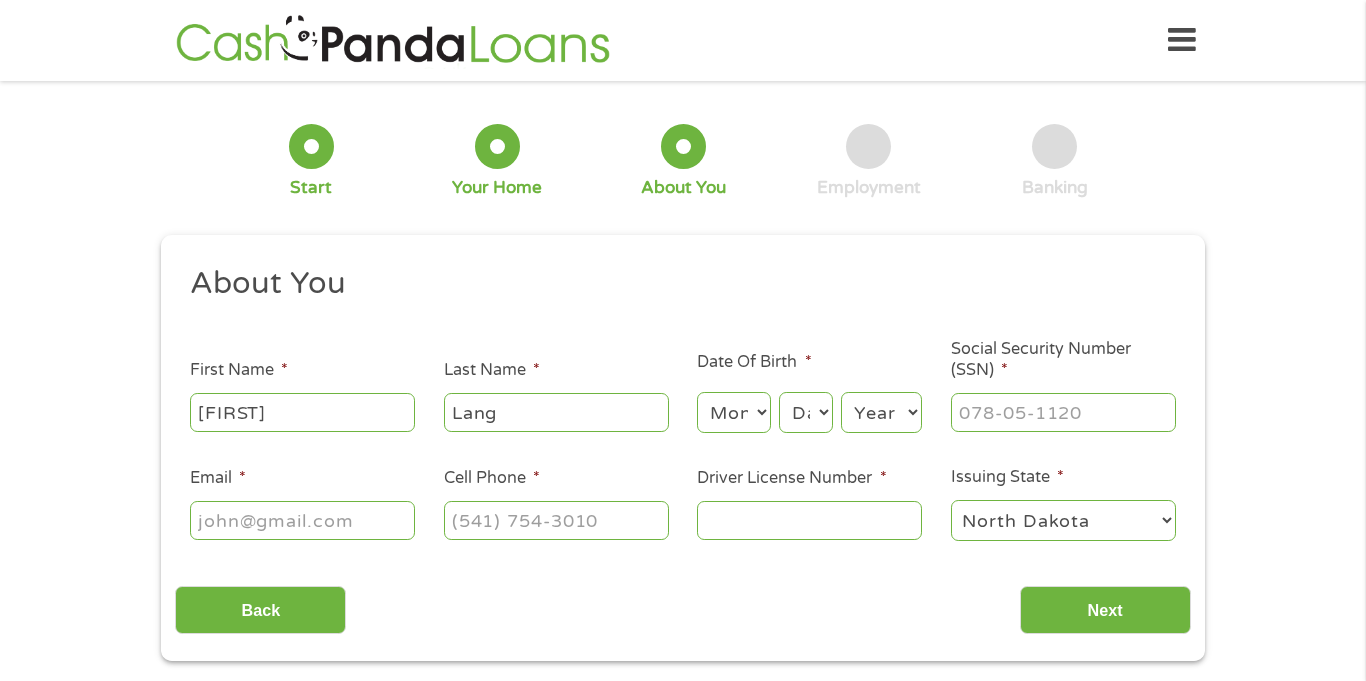 type on "[EMAIL]" 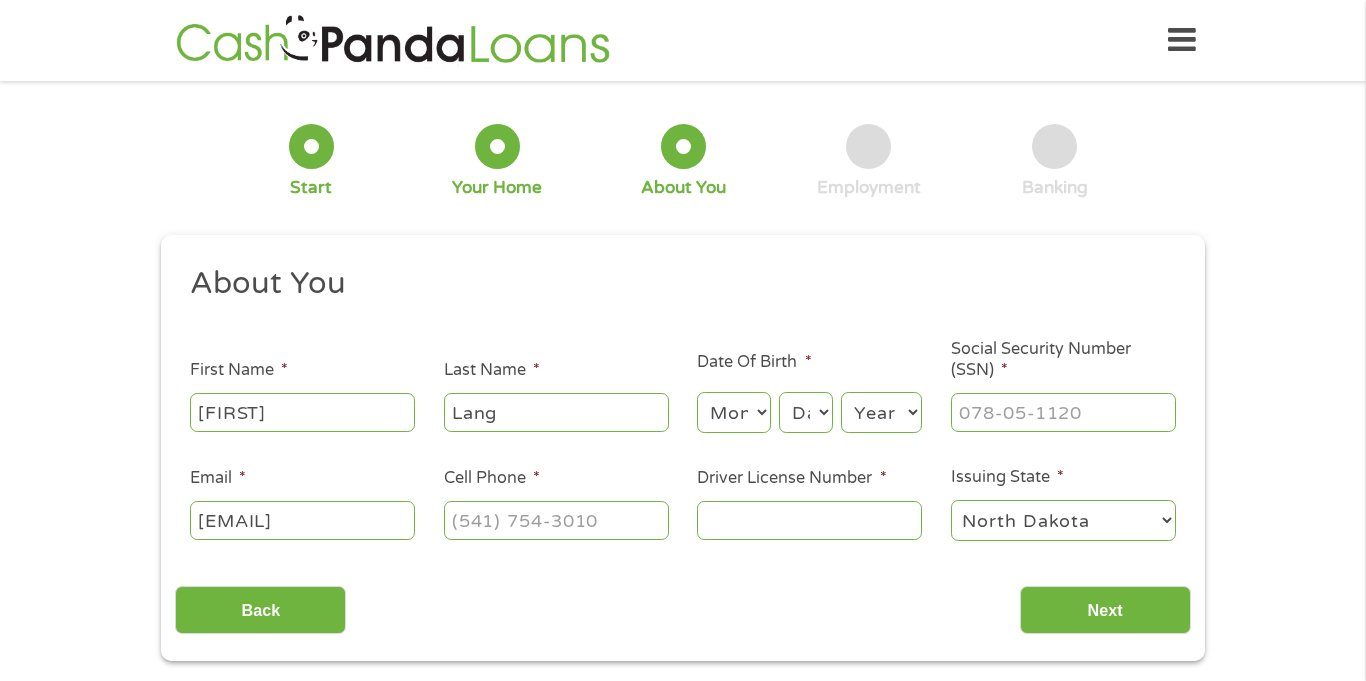 click on "Month 1 2 3 4 5 6 7 8 9 10 11 12" at bounding box center (733, 412) 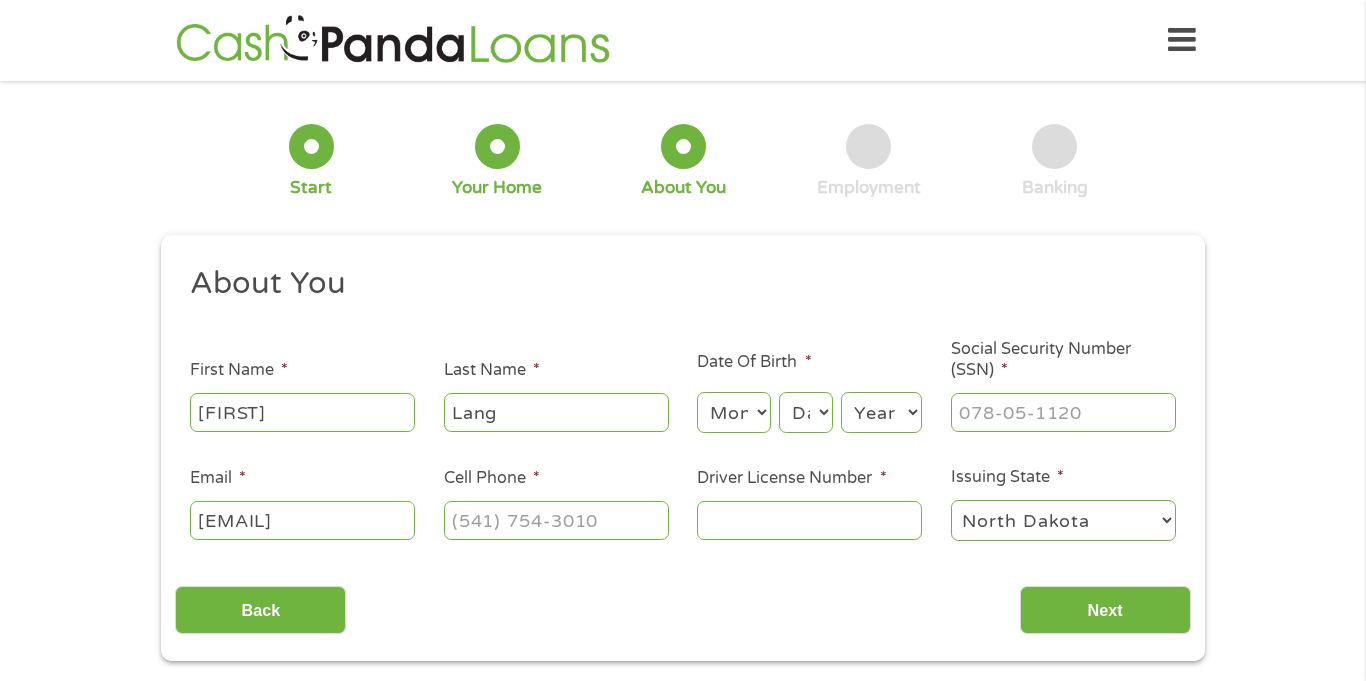 select on "4" 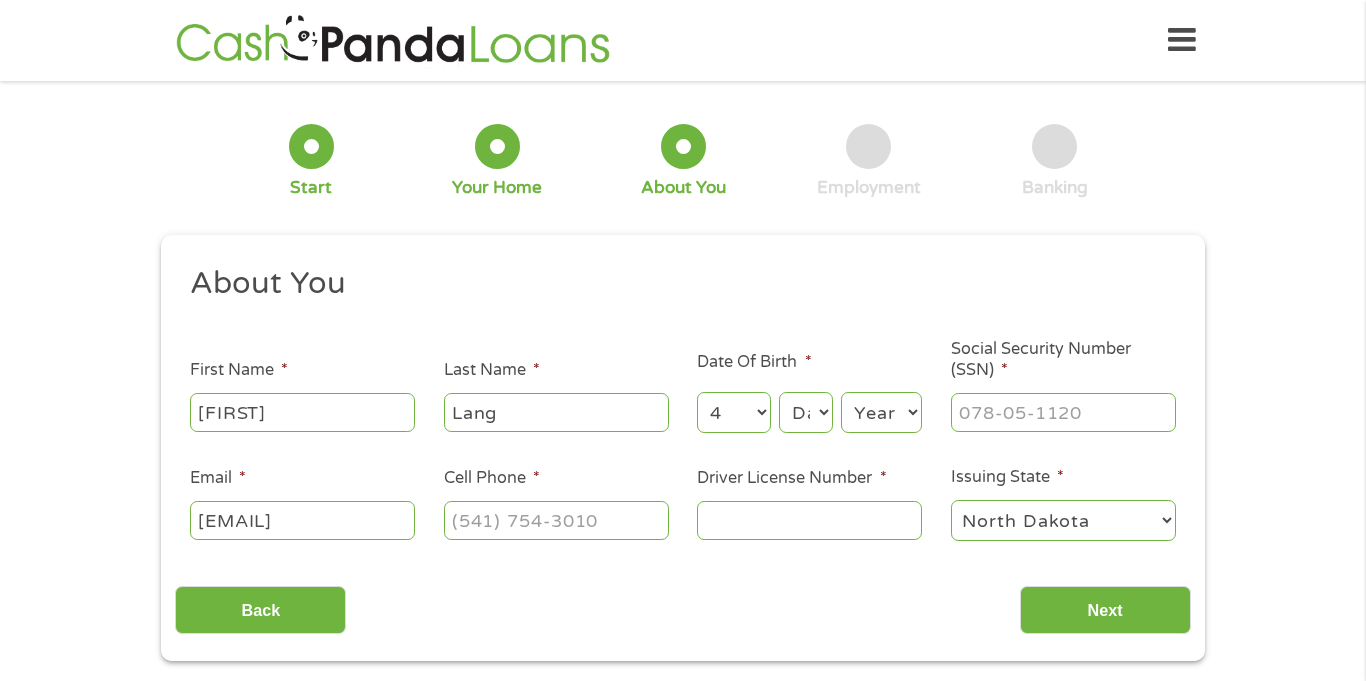 click on "Month 1 2 3 4 5 6 7 8 9 10 11 12" at bounding box center [733, 412] 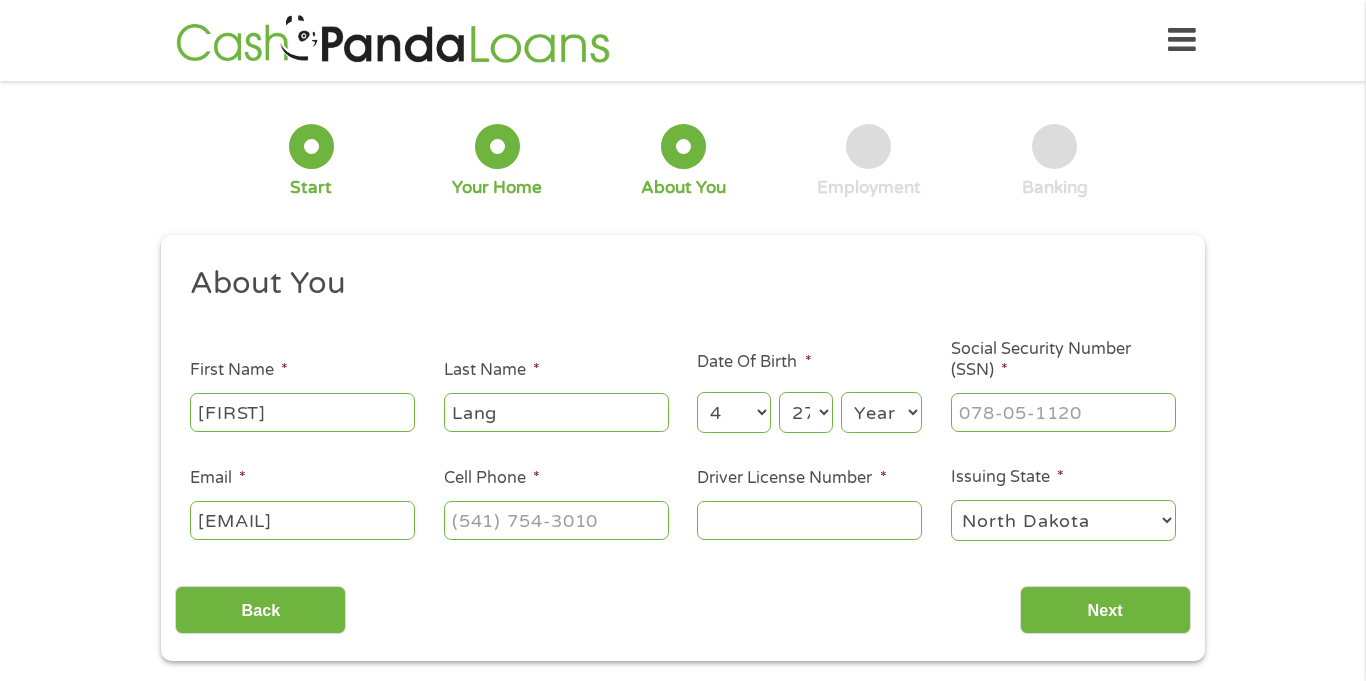 click on "Day 1 2 3 4 5 6 7 8 9 10 11 12 13 14 15 16 17 18 19 20 21 22 23 24 25 26 27 28 29 30 31" at bounding box center [806, 412] 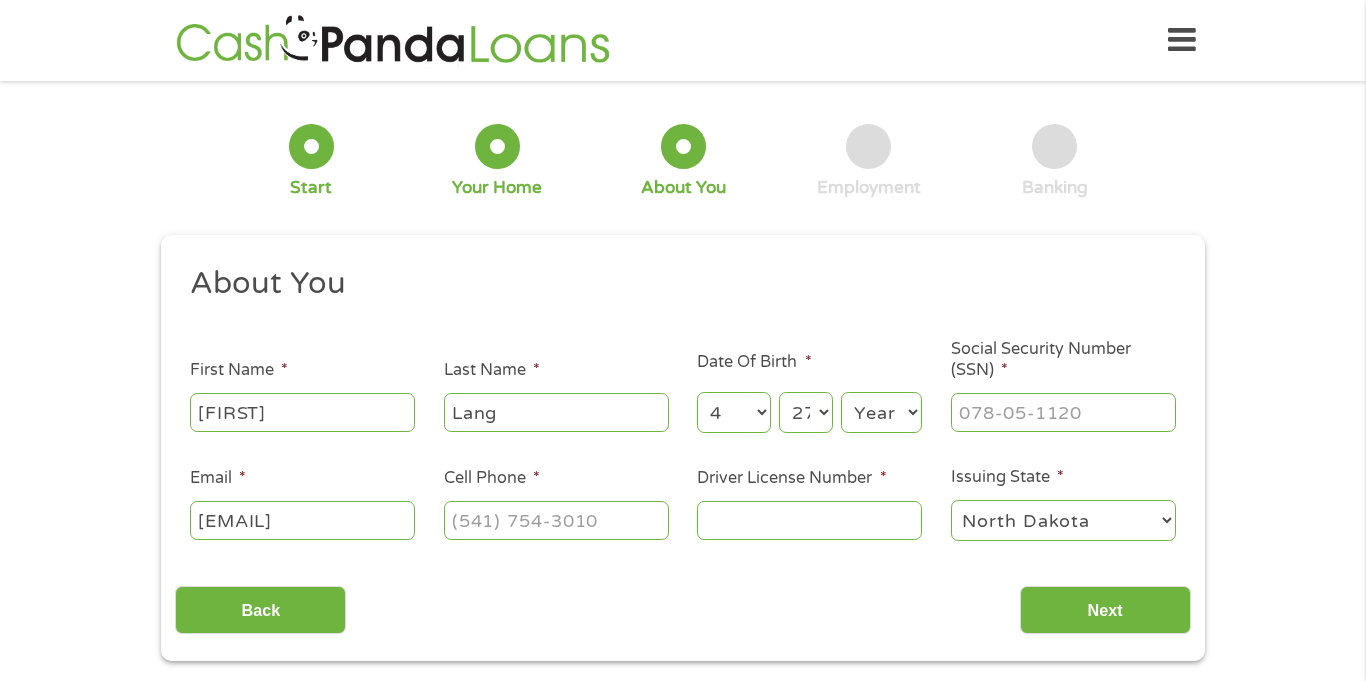 select on "26" 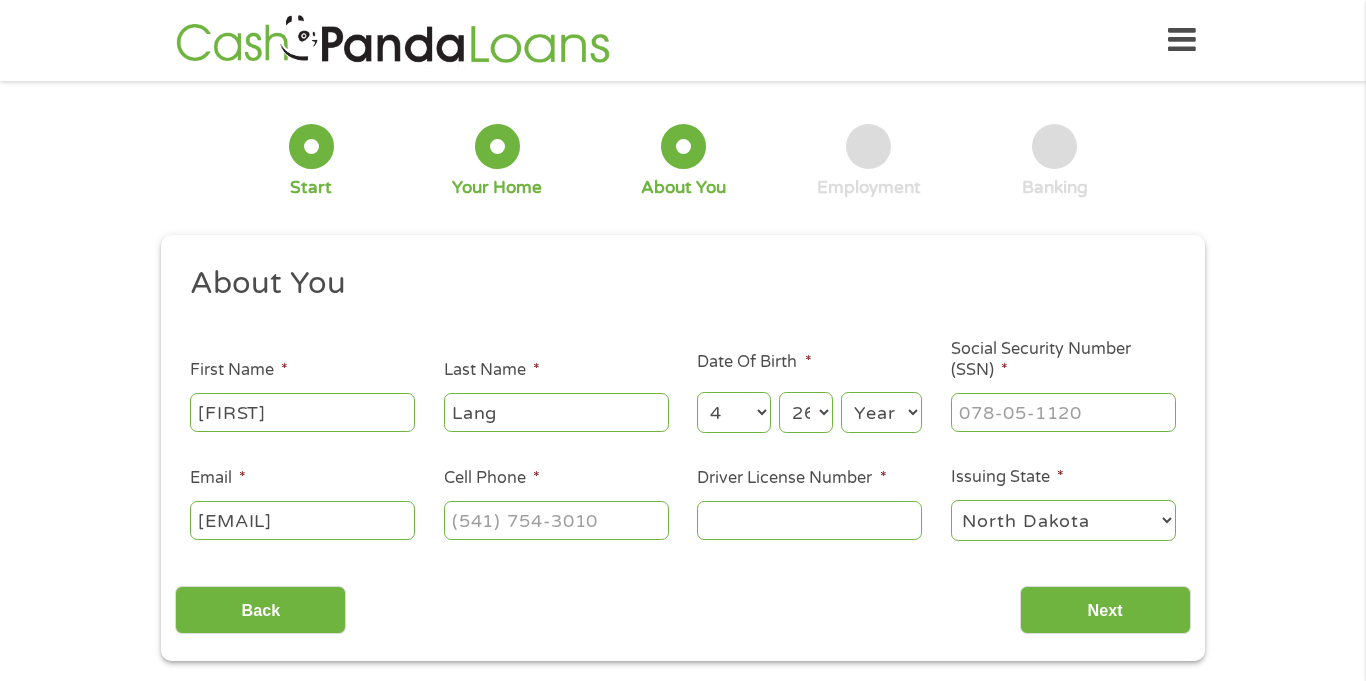 click on "Day 1 2 3 4 5 6 7 8 9 10 11 12 13 14 15 16 17 18 19 20 21 22 23 24 25 26 27 28 29 30 31" at bounding box center (806, 412) 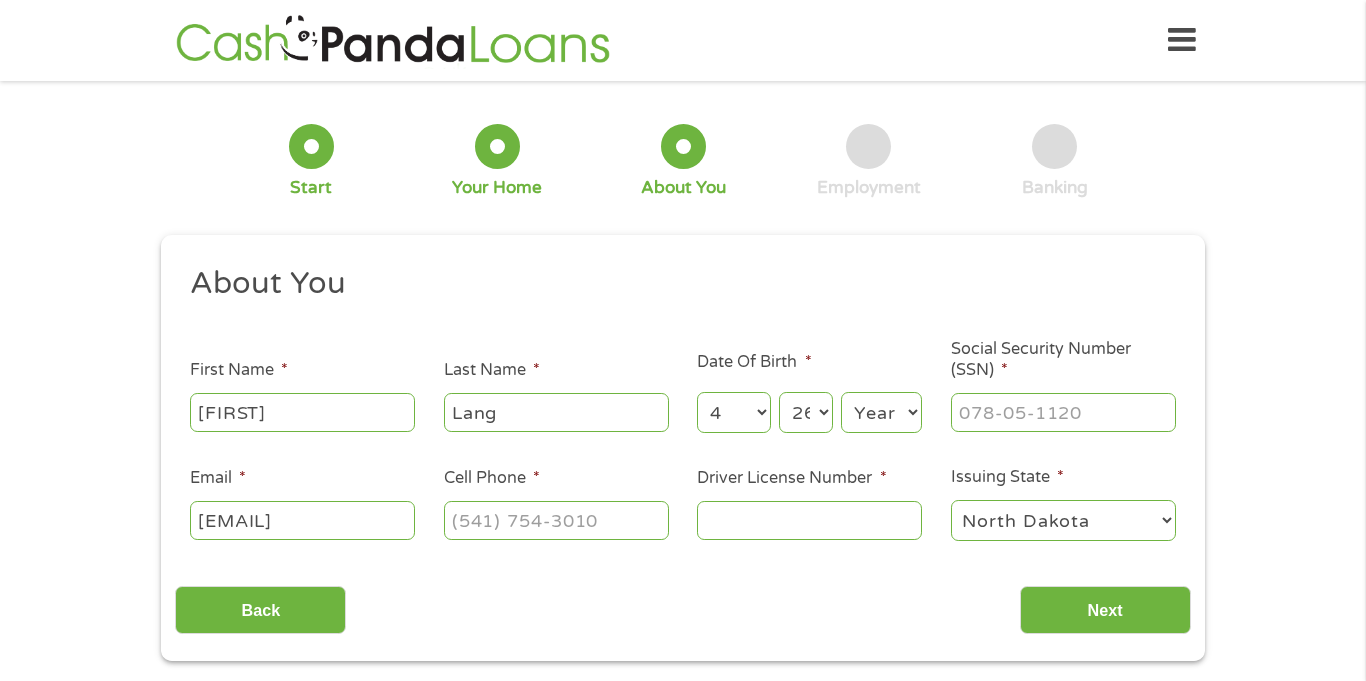 click on "Year 2007 2006 2005 2004 2003 2002 2001 2000 1999 1998 1997 1996 1995 1994 1993 1992 1991 1990 1989 1988 1987 1986 1985 1984 1983 1982 1981 1980 1979 1978 1977 1976 1975 1974 1973 1972 1971 1970 1969 1968 1967 1966 1965 1964 1963 1962 1961 1960 1959 1958 1957 1956 1955 1954 1953 1952 1951 1950 1949 1948 1947 1946 1945 1944 1943 1942 1941 1940 1939 1938 1937 1936 1935 1934 1933 1932 1931 1930 1929 1928 1927 1926 1925 1924 1923 1922 1921 1920" at bounding box center (881, 412) 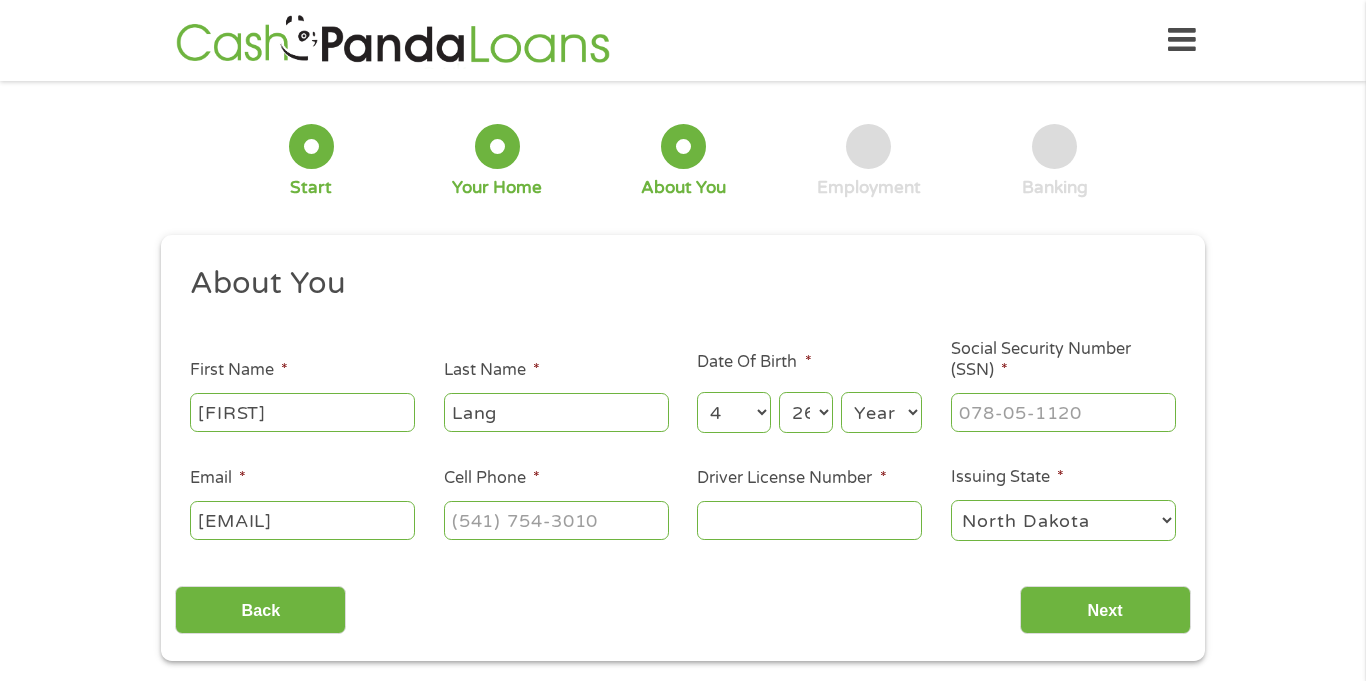 select on "1951" 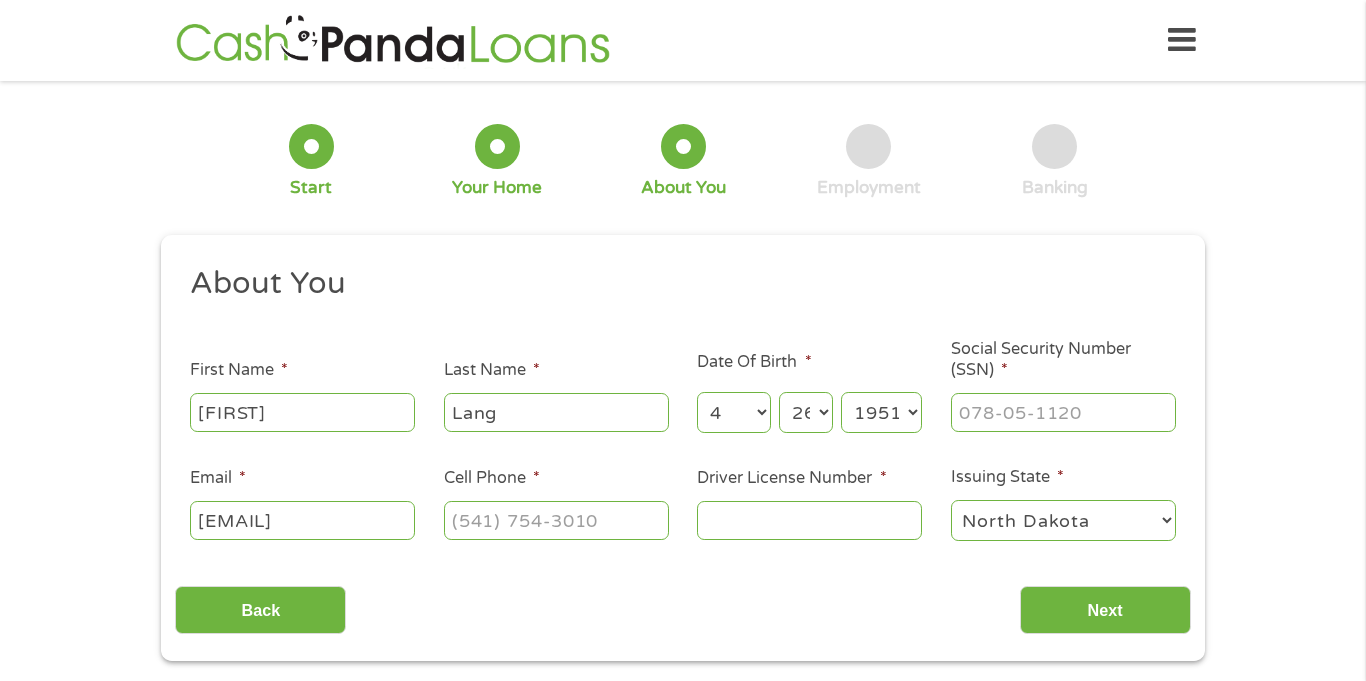 click on "Year 2007 2006 2005 2004 2003 2002 2001 2000 1999 1998 1997 1996 1995 1994 1993 1992 1991 1990 1989 1988 1987 1986 1985 1984 1983 1982 1981 1980 1979 1978 1977 1976 1975 1974 1973 1972 1971 1970 1969 1968 1967 1966 1965 1964 1963 1962 1961 1960 1959 1958 1957 1956 1955 1954 1953 1952 1951 1950 1949 1948 1947 1946 1945 1944 1943 1942 1941 1940 1939 1938 1937 1936 1935 1934 1933 1932 1931 1930 1929 1928 1927 1926 1925 1924 1923 1922 1921 1920" at bounding box center [881, 412] 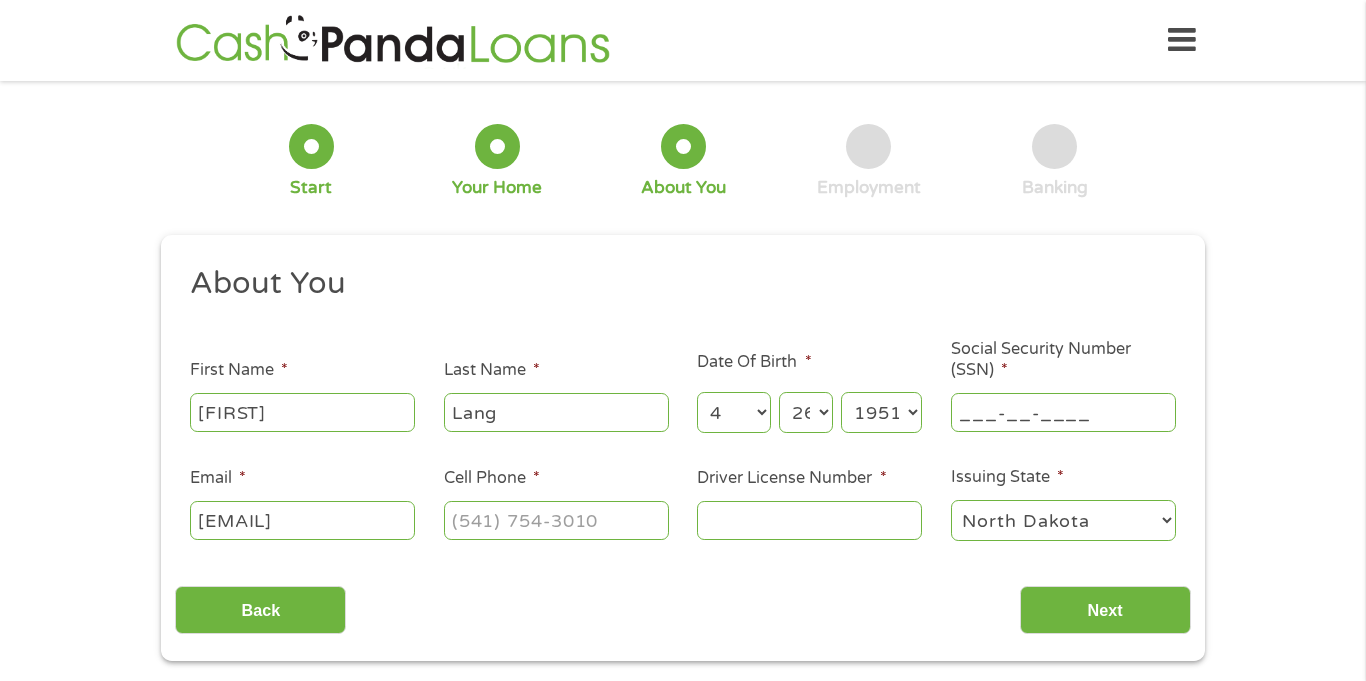 click on "___-__-____" at bounding box center (1063, 412) 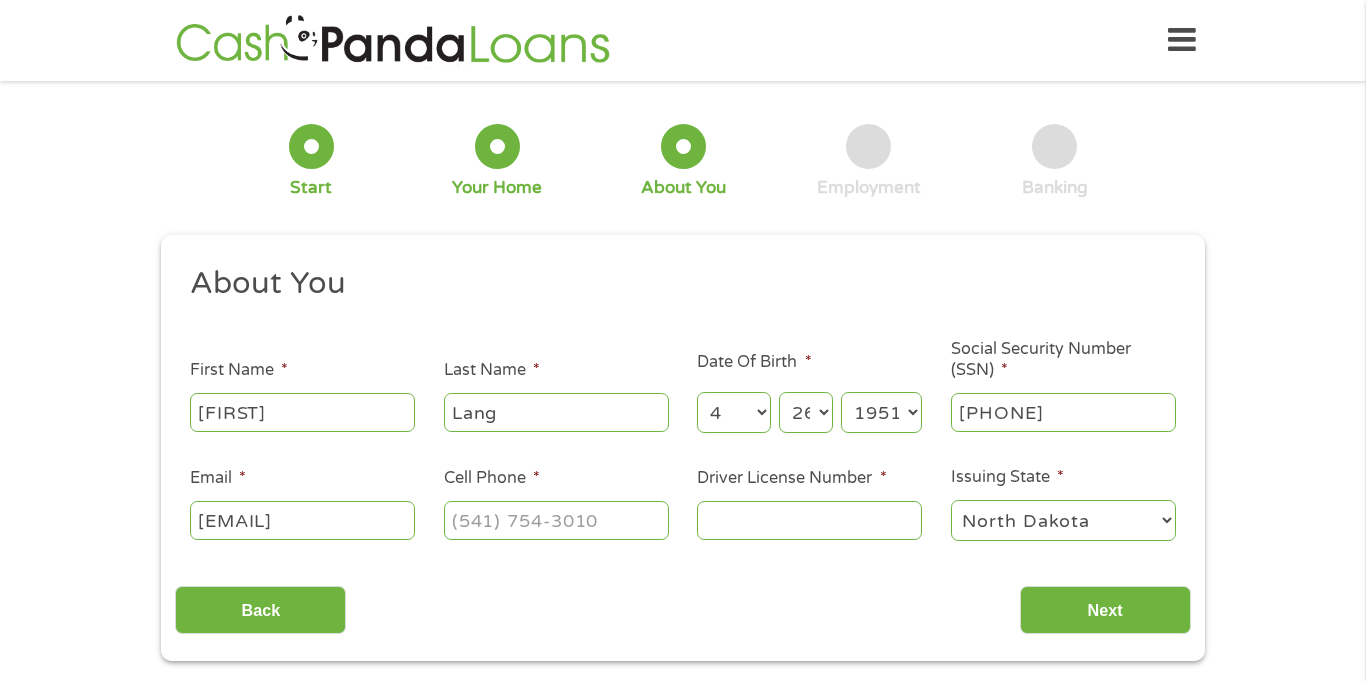 type on "[PHONE]" 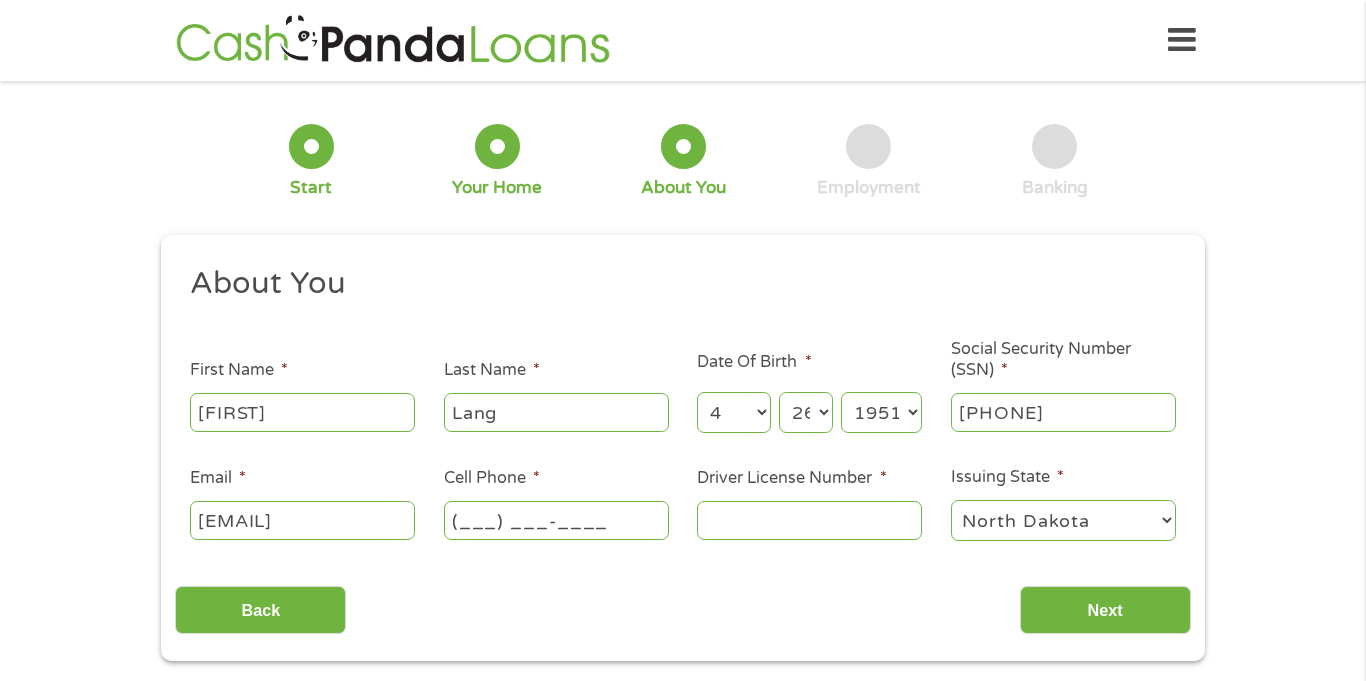 click on "(___) ___-____" at bounding box center [556, 520] 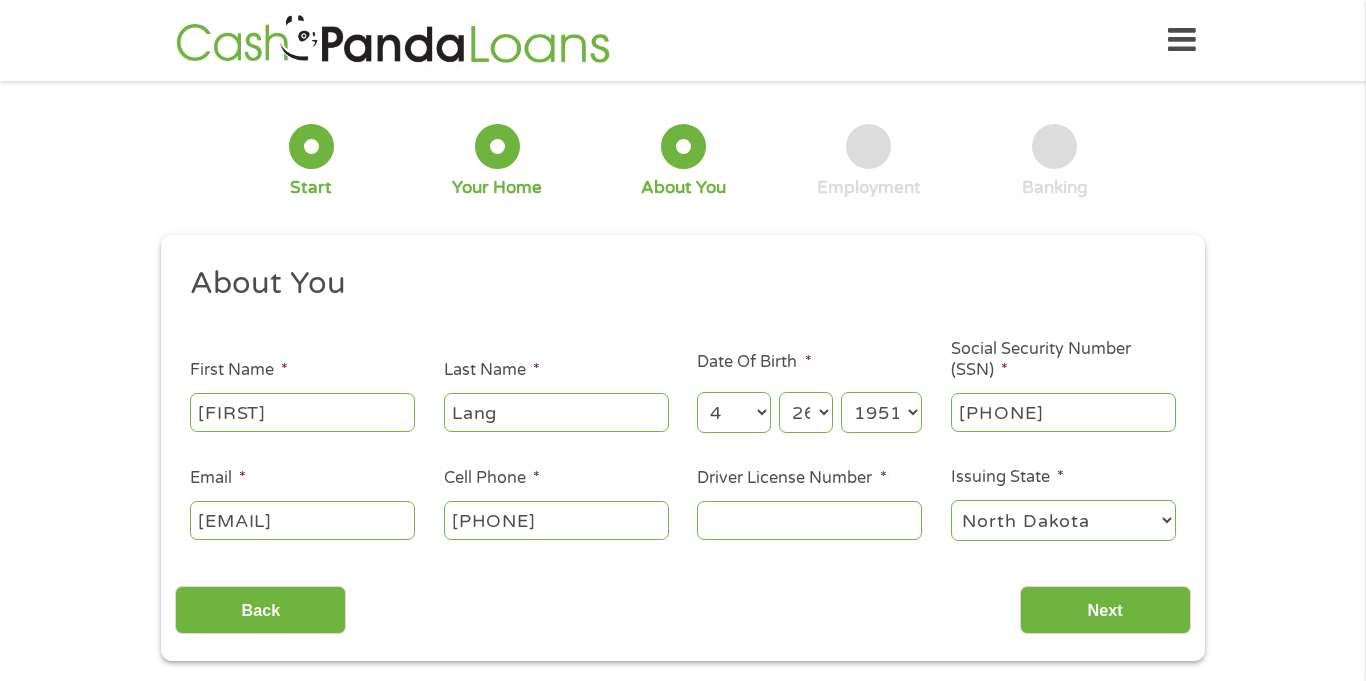 type on "[PHONE]" 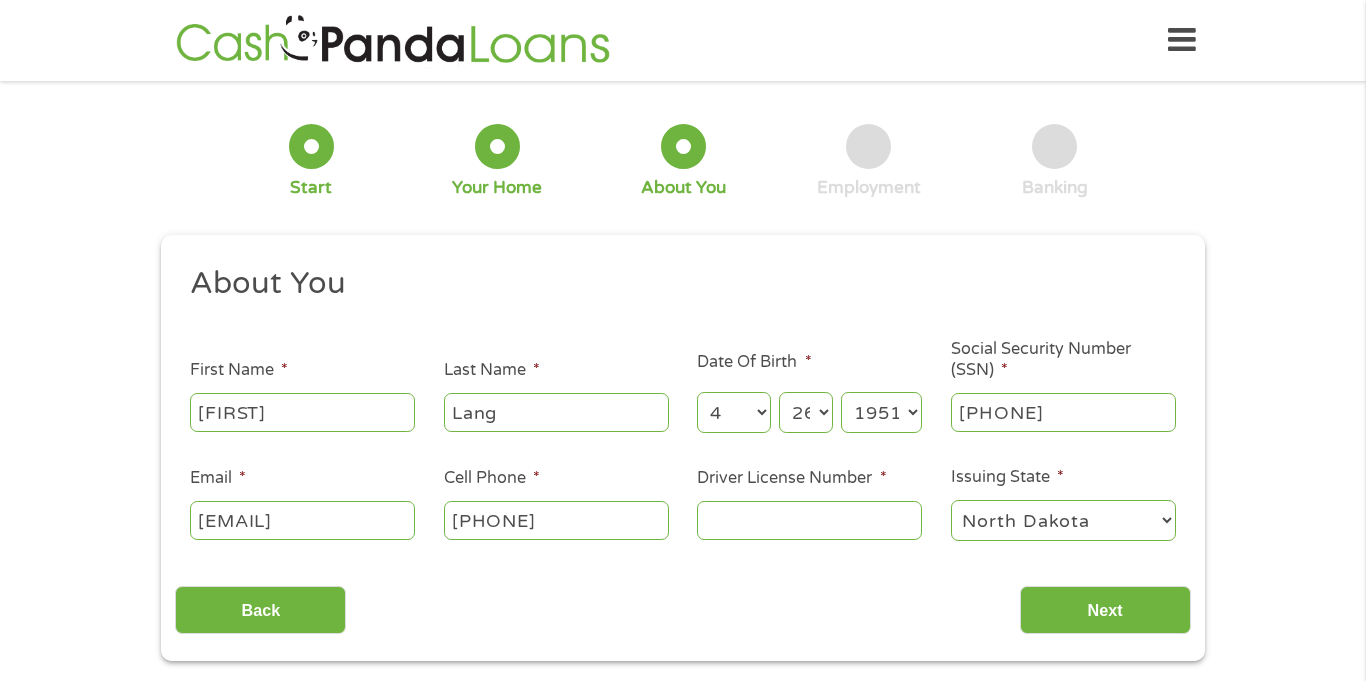 click on "Driver License Number *" at bounding box center [809, 520] 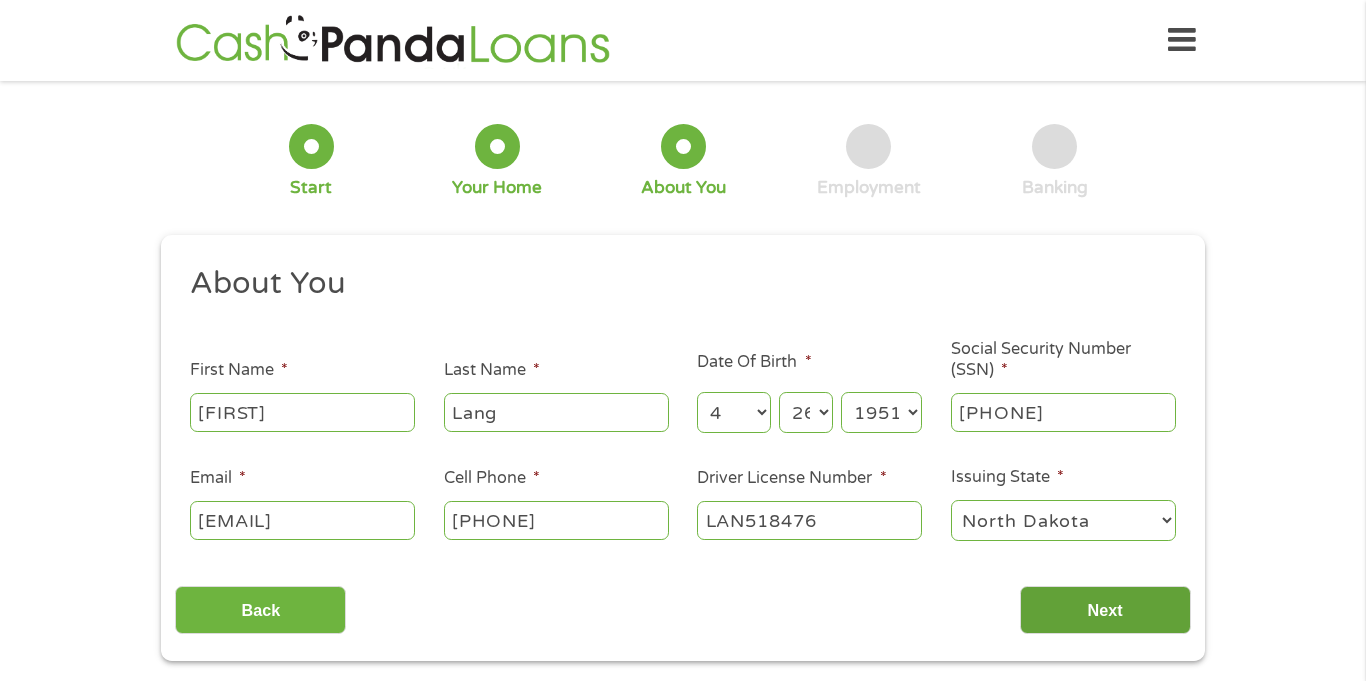 type on "LAN518476" 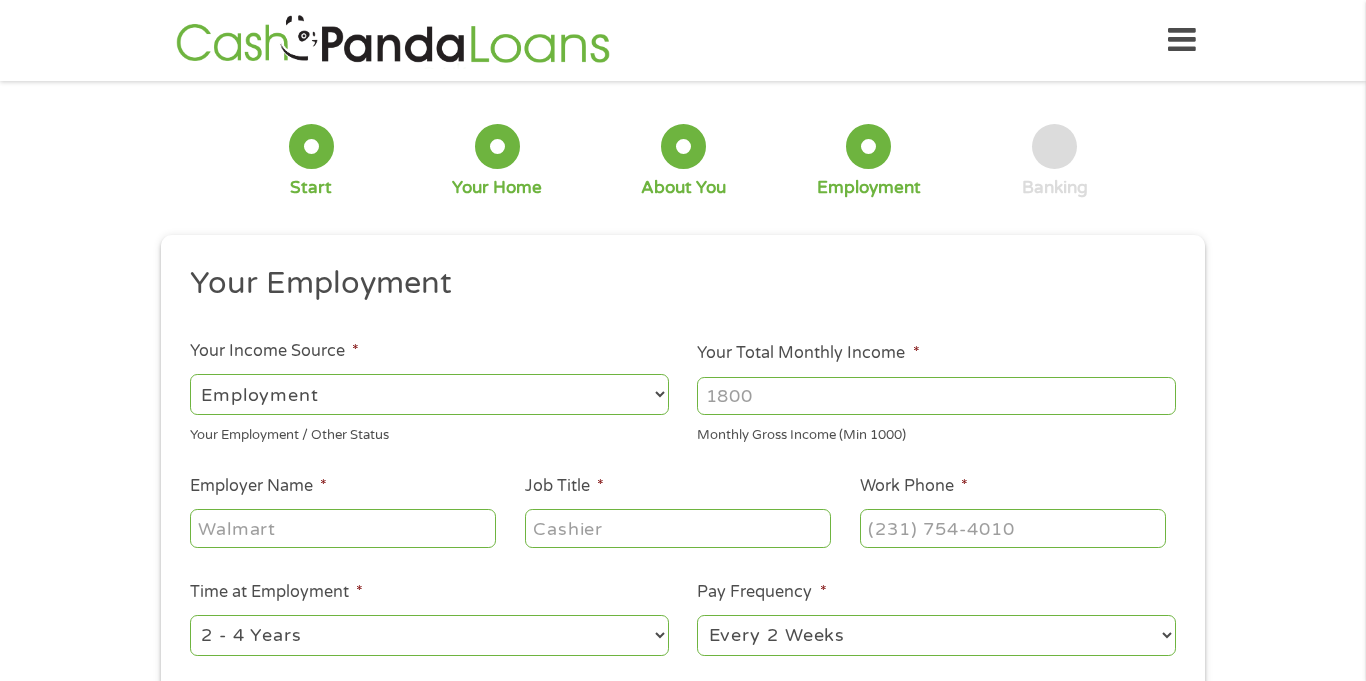 scroll, scrollTop: 8, scrollLeft: 8, axis: both 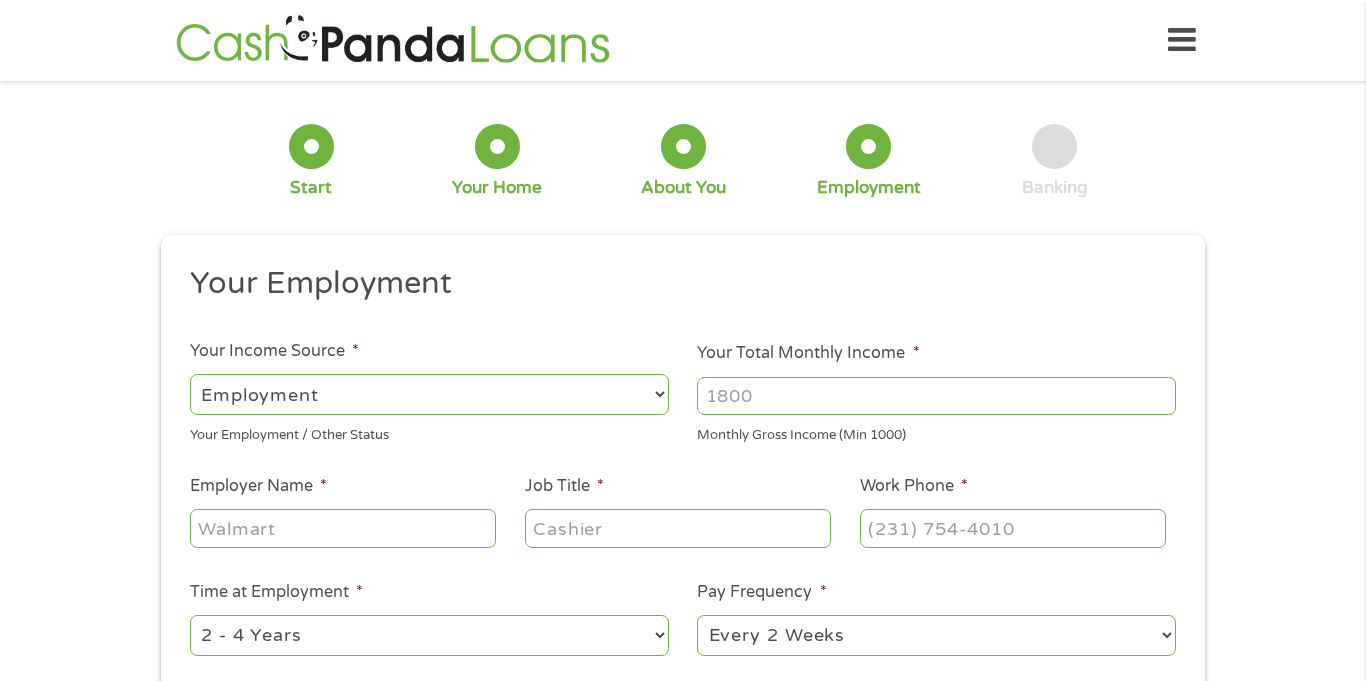 click on "--- Choose one --- Employment Self Employed Benefits" at bounding box center (429, 394) 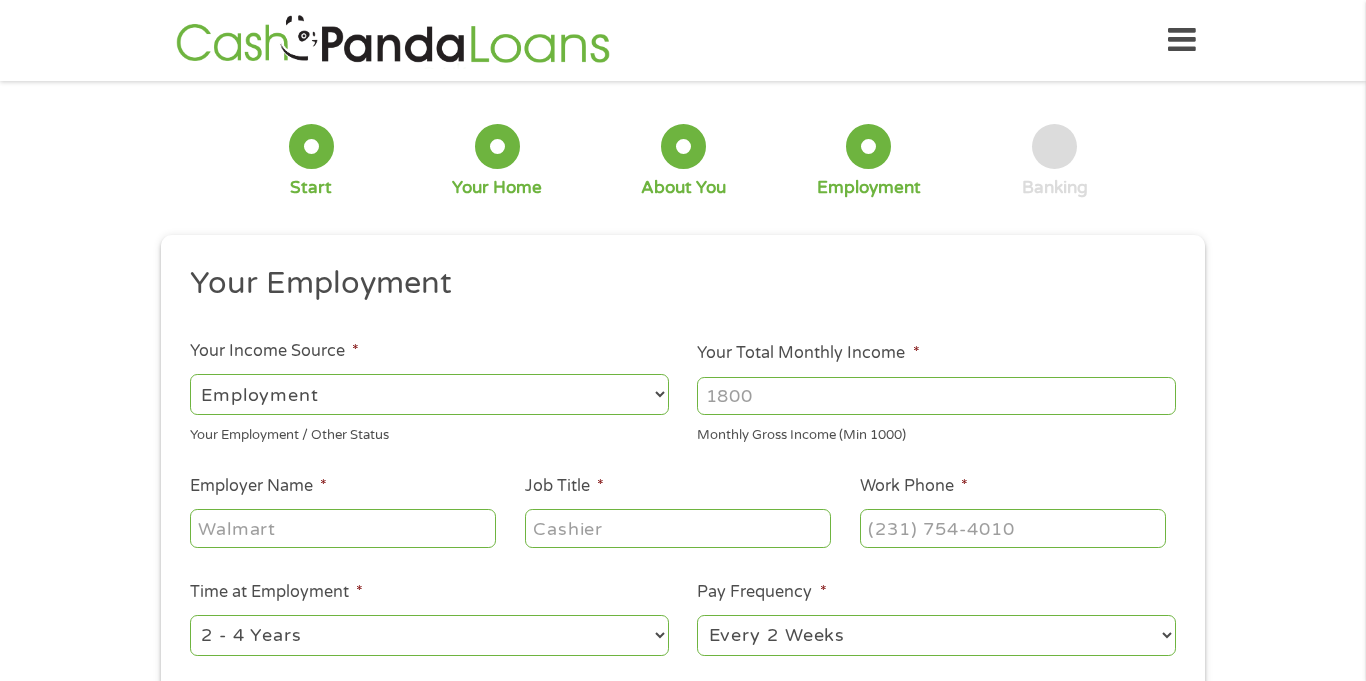 select on "benefits" 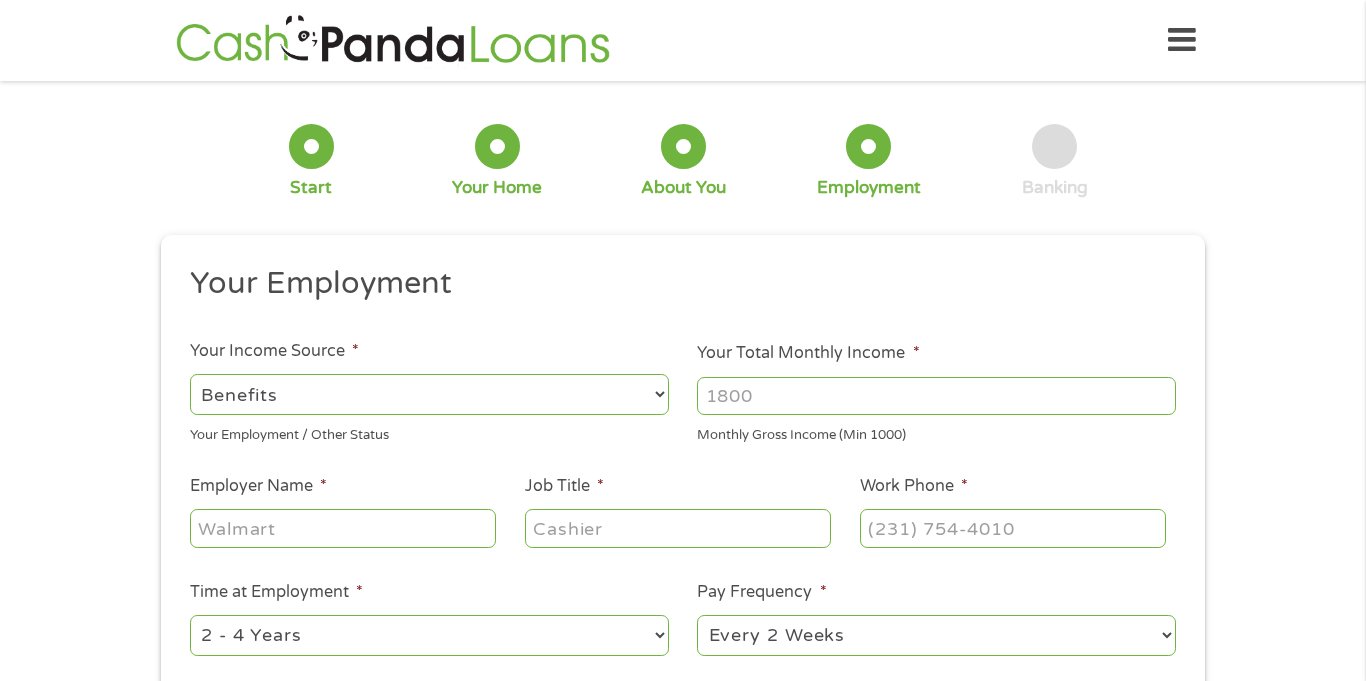 click on "--- Choose one --- Employment Self Employed Benefits" at bounding box center (429, 394) 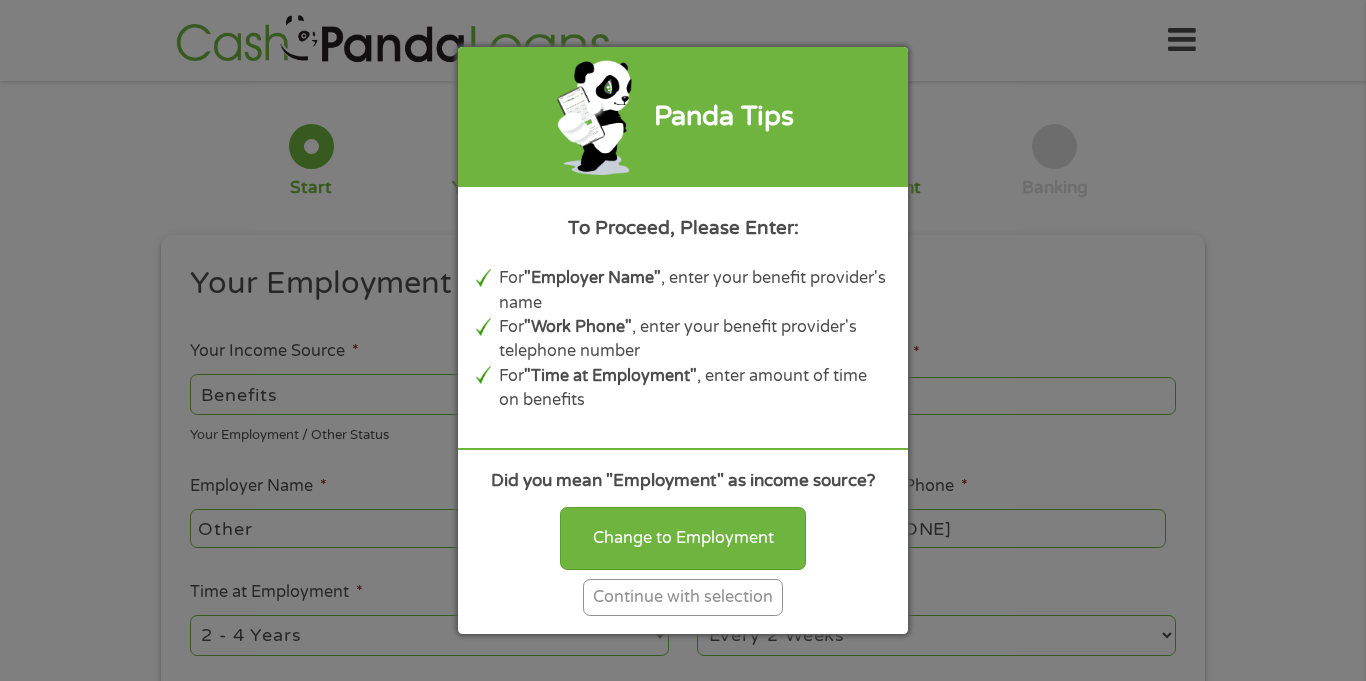 click on "Continue with selection" at bounding box center [683, 597] 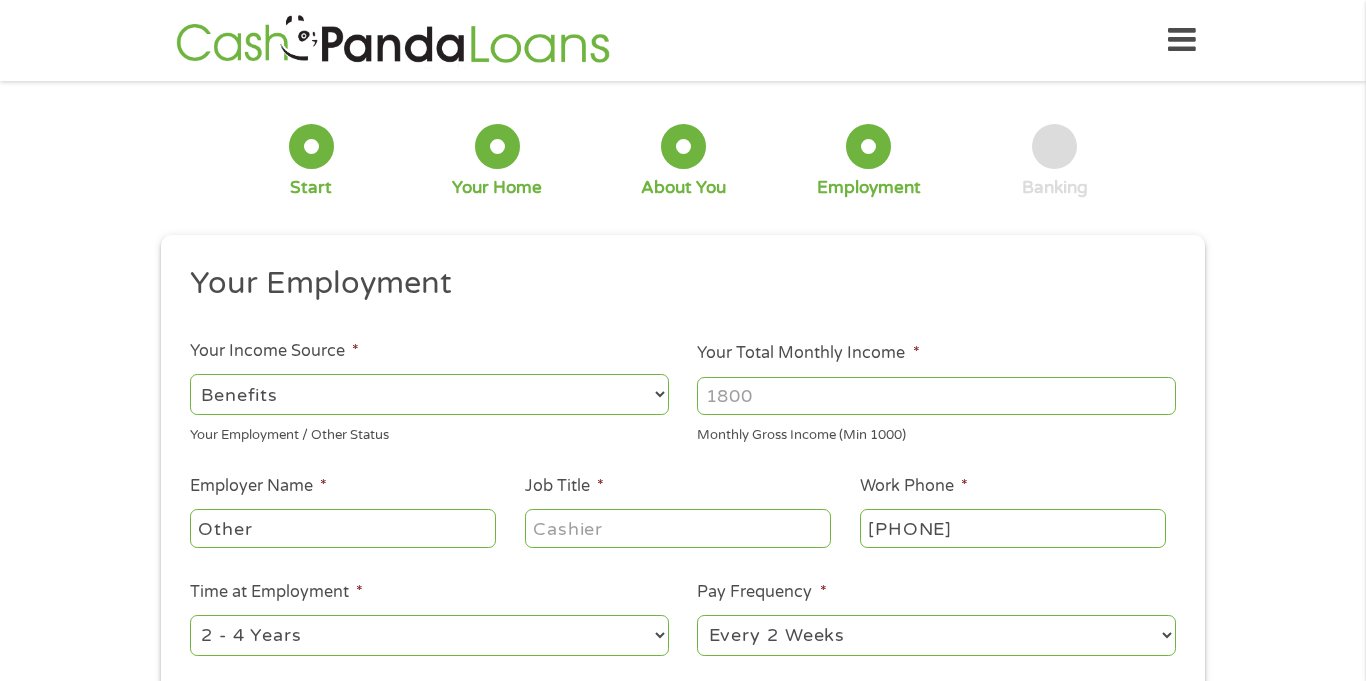 click on "Job Title *" at bounding box center (678, 528) 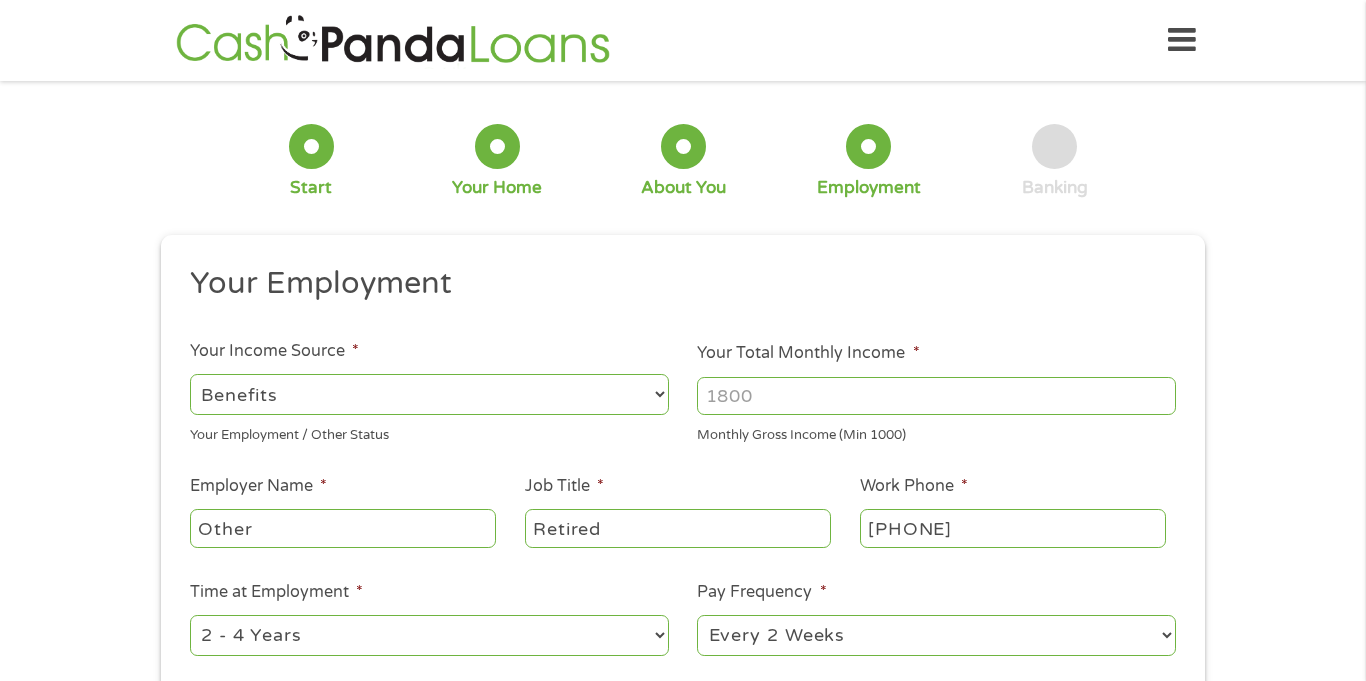 type on "Retired" 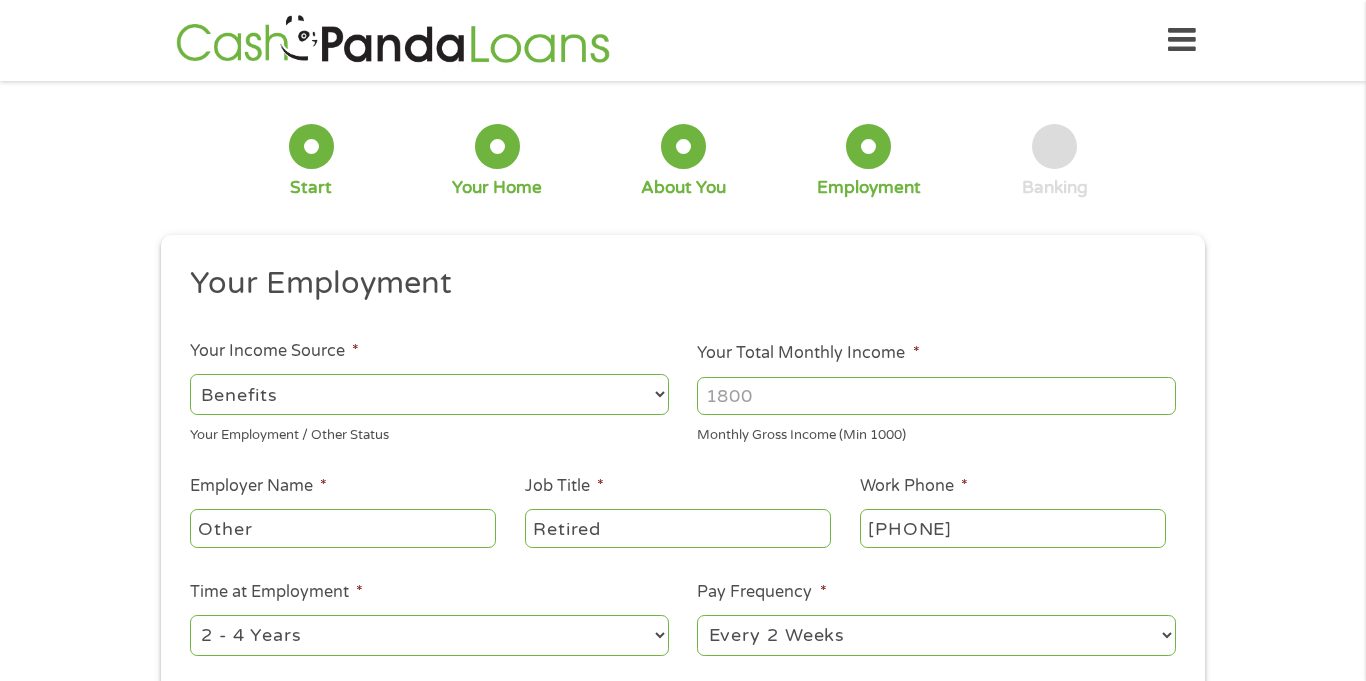 drag, startPoint x: 1042, startPoint y: 531, endPoint x: 843, endPoint y: 556, distance: 200.56421 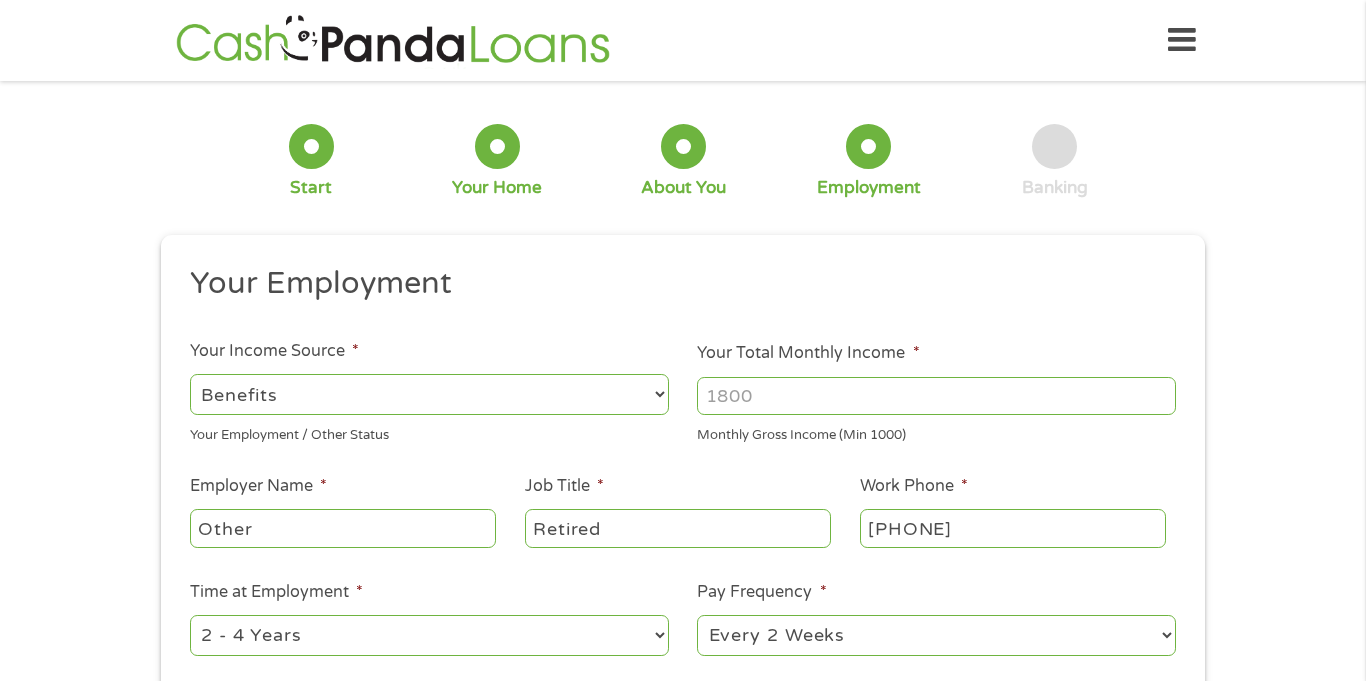 click on "Your Employment Your Income Source * --- Choose one --- Employment Self Employed Benefits Your Employment / Other Status Your Total Monthly Income * Monthly Gross Income (Min 1000) This field is hidden when viewing the form Other Income * 0 Pension, Spouse \u0026 any Other Income Employer Name * Other Job Title * Retired Work Phone * ([PHONE]) Time at Employment * --- Choose one --- 1 Year or less 1 - 2 Years 2 - 4 Years Over 4 Years Pay Frequency * --- Choose one --- Every 2 Weeks Every Week Monthly Semi-Monthly Next Pay Date (DD/MM/YYYY) * Are you Active Military * No Yes Are you Paid by Direct Deposit * Yes No" at bounding box center [682, 523] 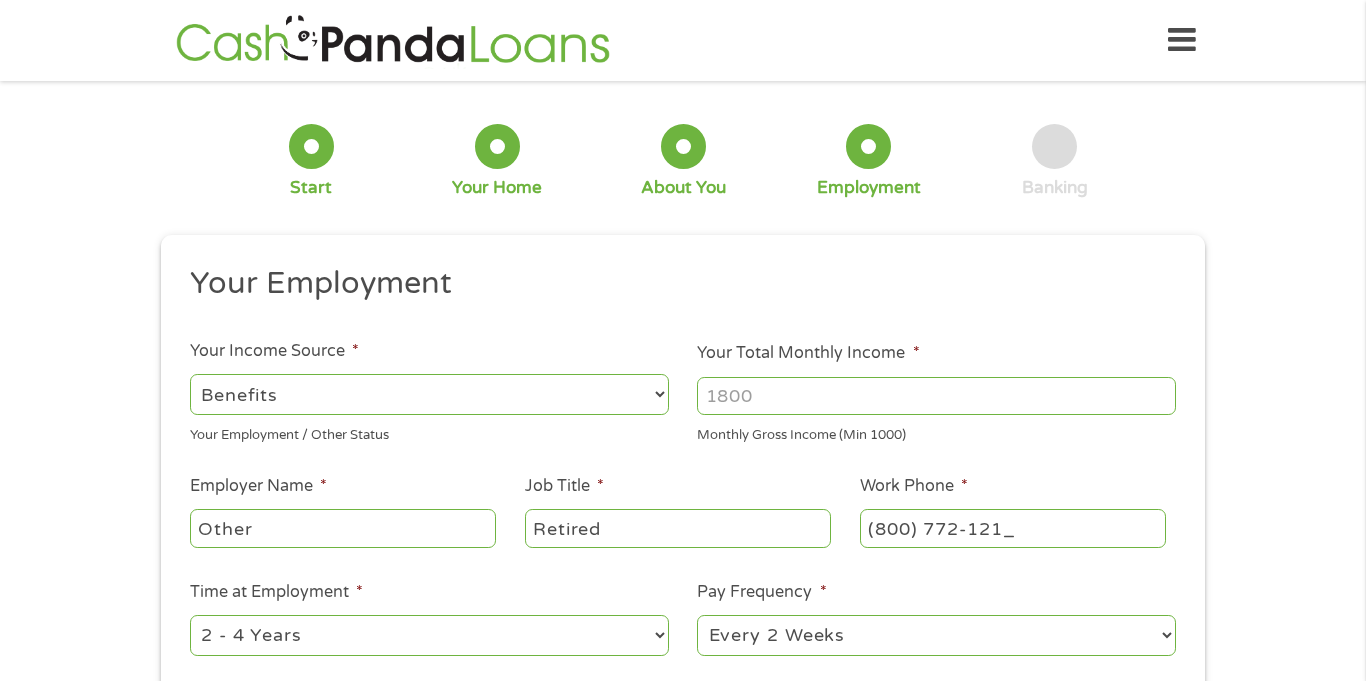type on "(800) 772-1213" 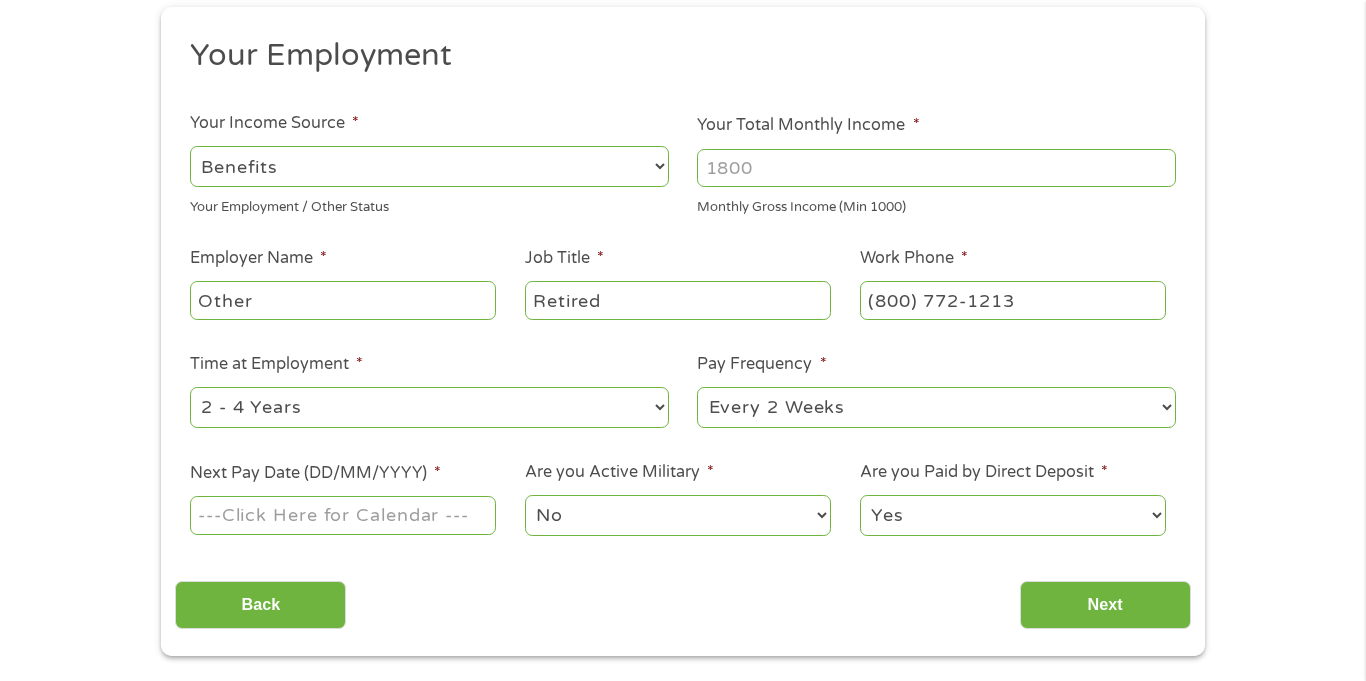 scroll, scrollTop: 231, scrollLeft: 0, axis: vertical 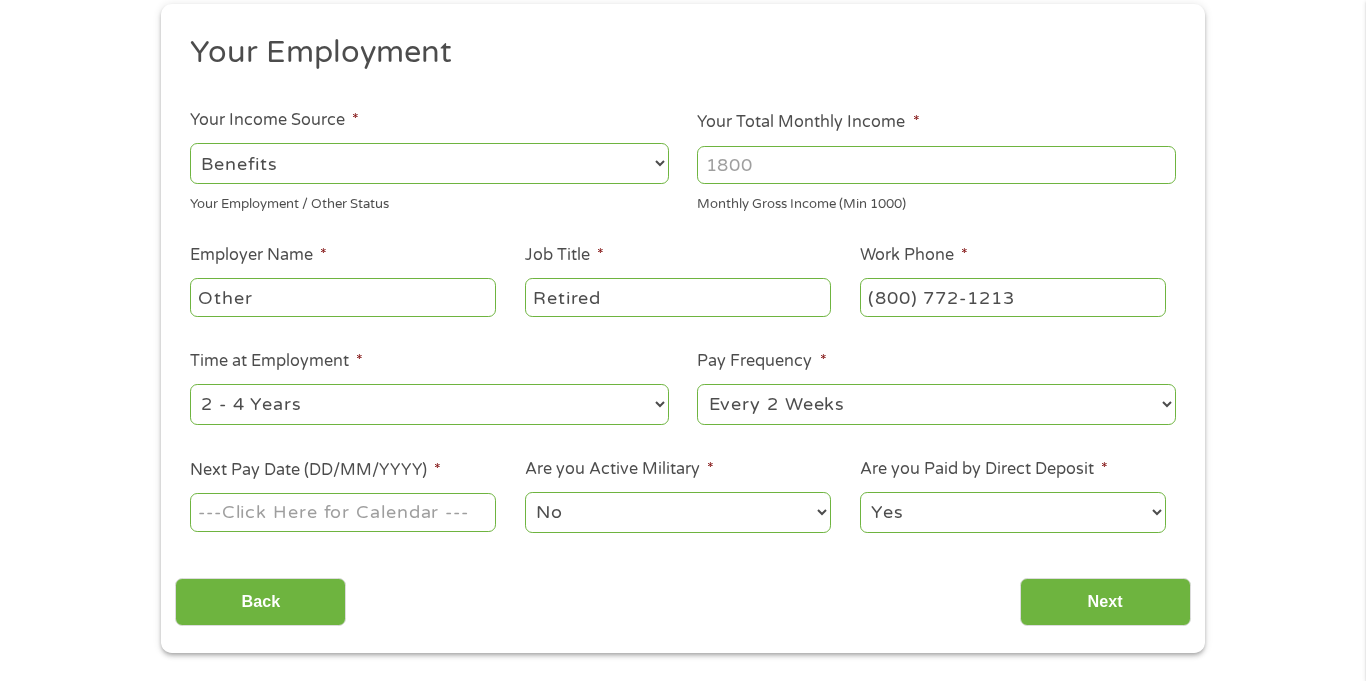 click on "--- Choose one --- 1 Year or less 1 - 2 Years 2 - 4 Years Over 4 Years" at bounding box center [429, 404] 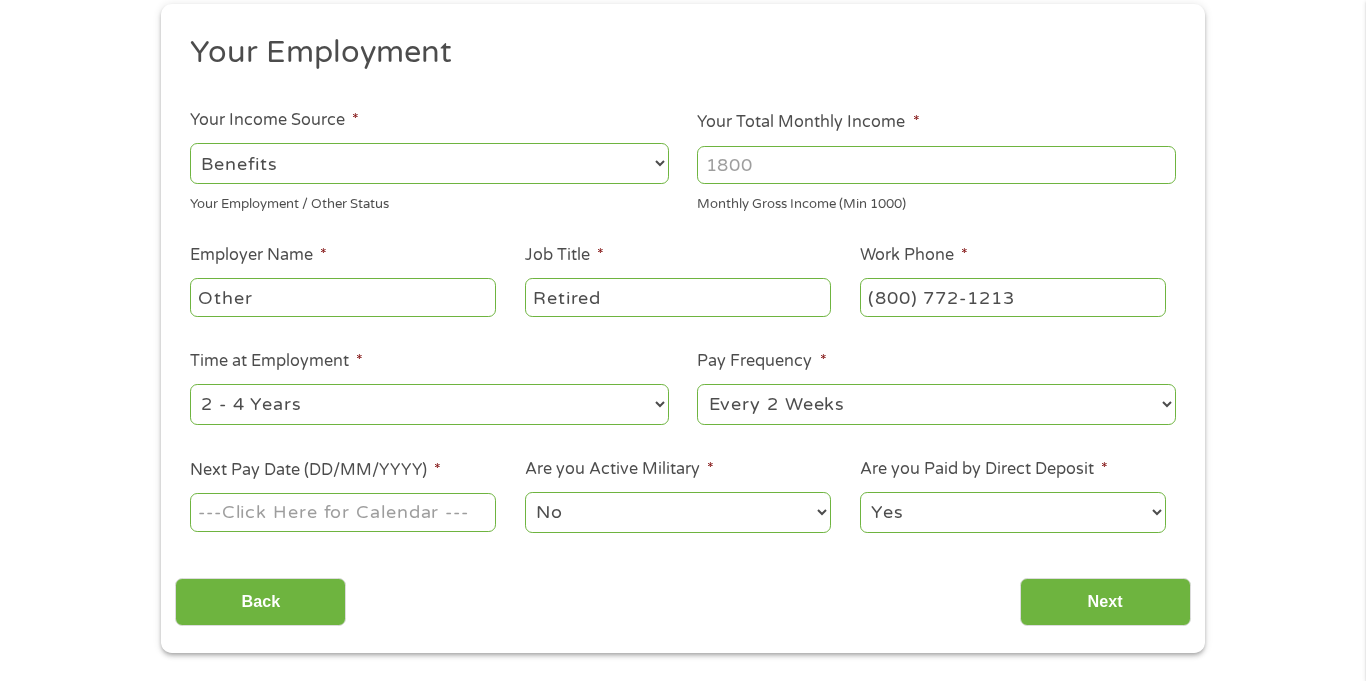 select on "60months" 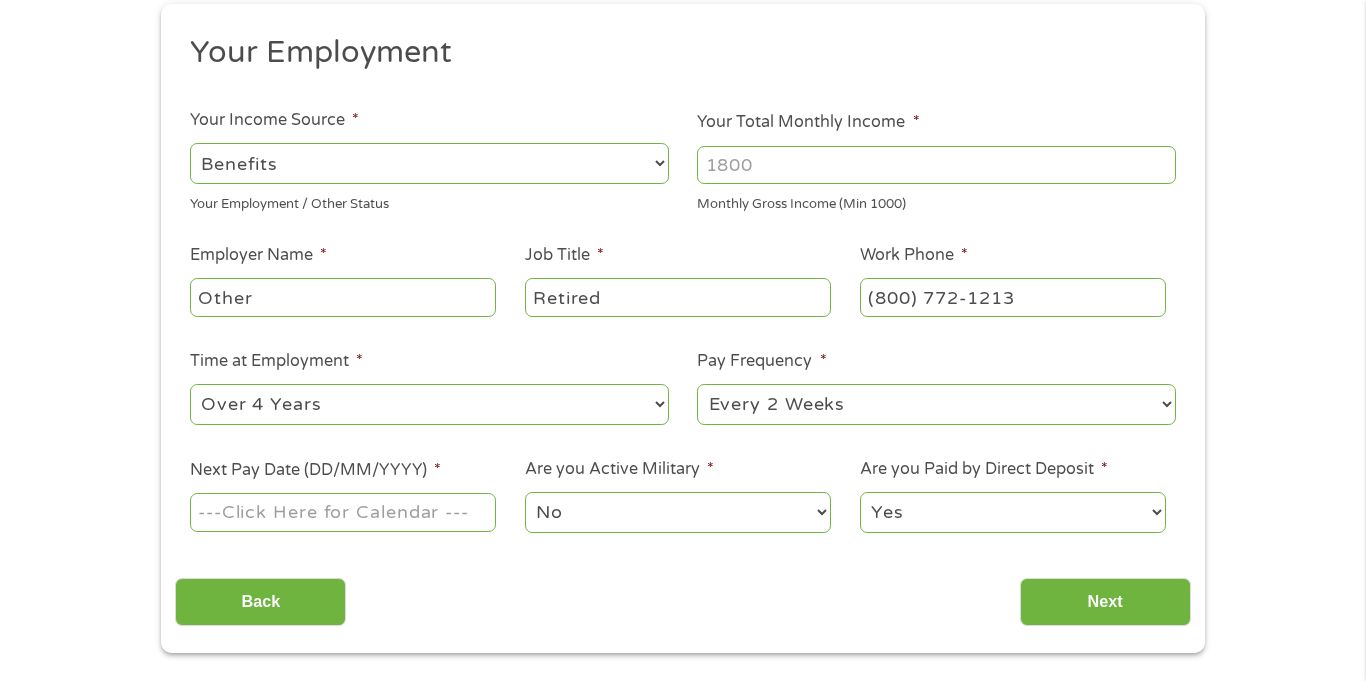 click on "--- Choose one --- 1 Year or less 1 - 2 Years 2 - 4 Years Over 4 Years" at bounding box center (429, 404) 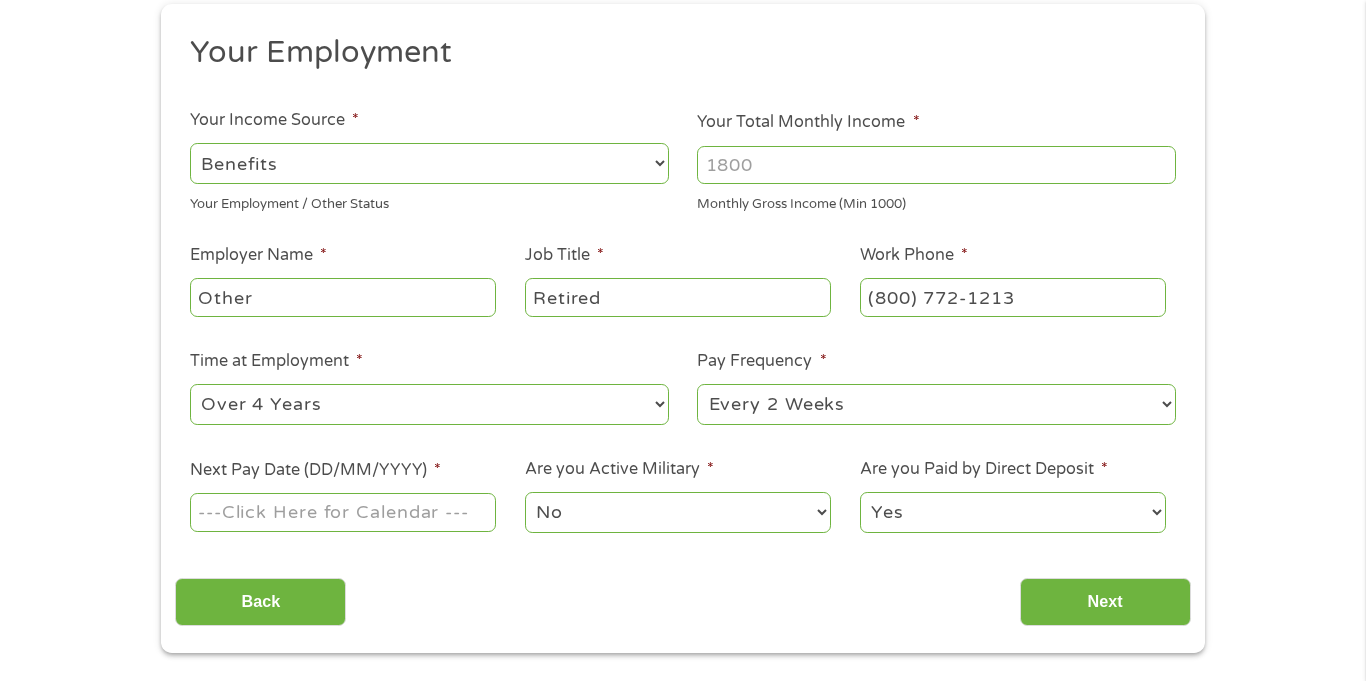 click on "--- Choose one --- Every 2 Weeks Every Week Monthly Semi-Monthly" at bounding box center (936, 404) 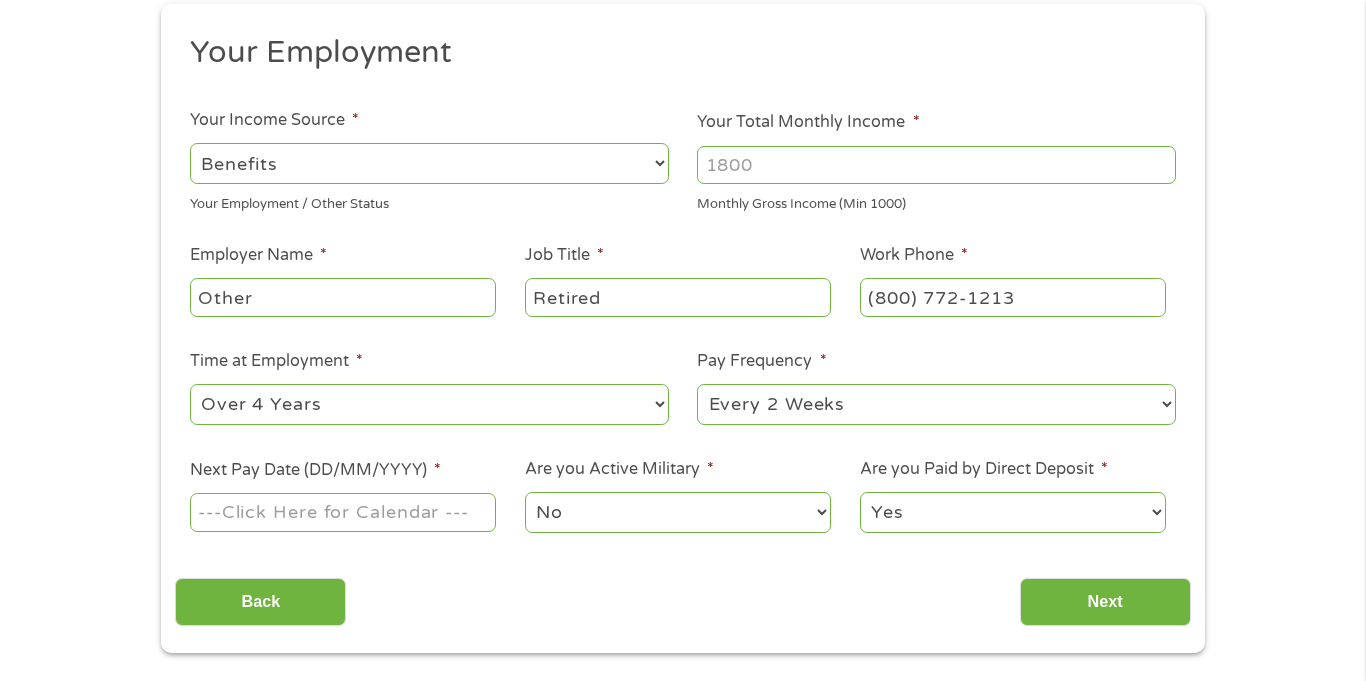 select on "monthly" 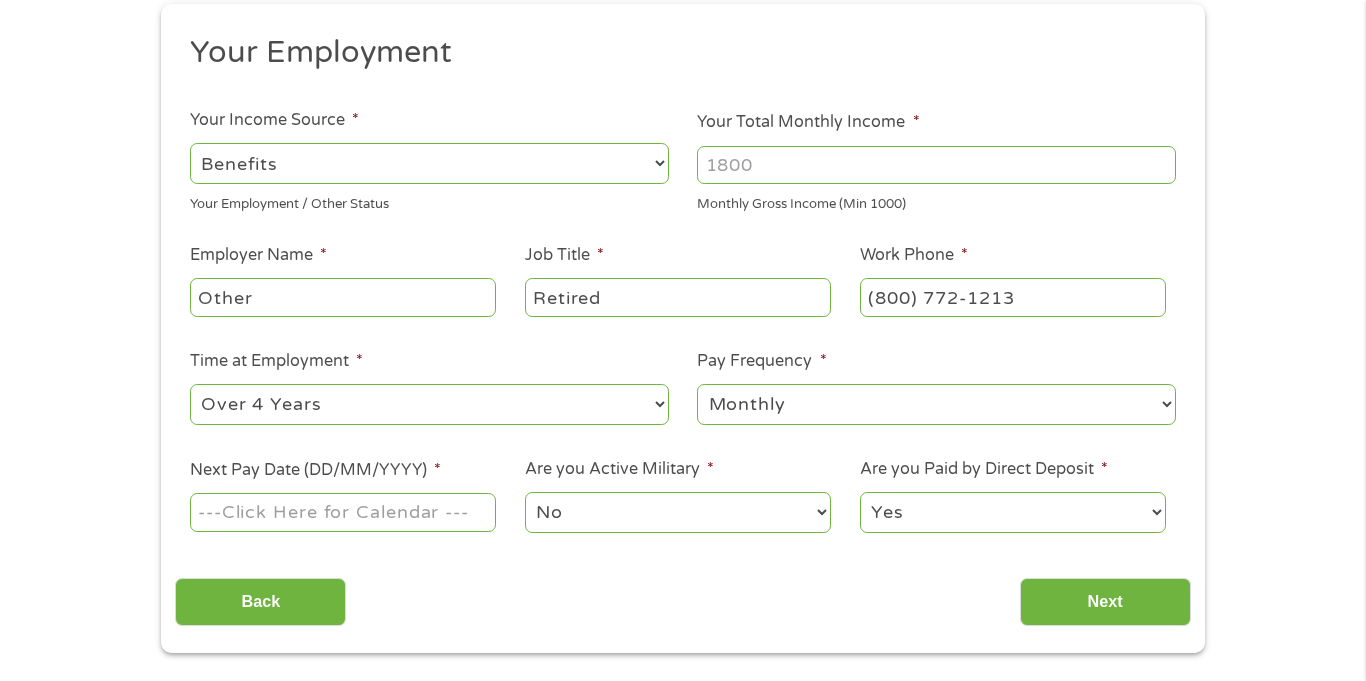click on "--- Choose one --- Every 2 Weeks Every Week Monthly Semi-Monthly" at bounding box center (936, 404) 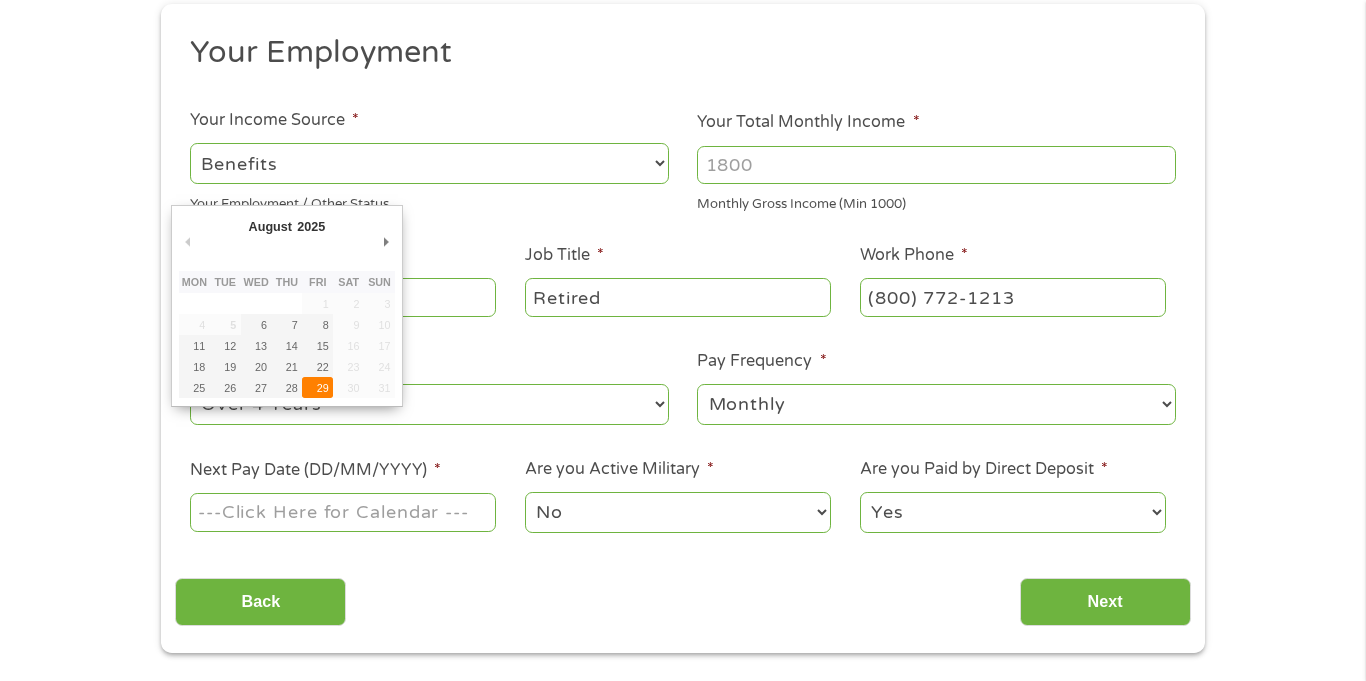 type on "29/08/2025" 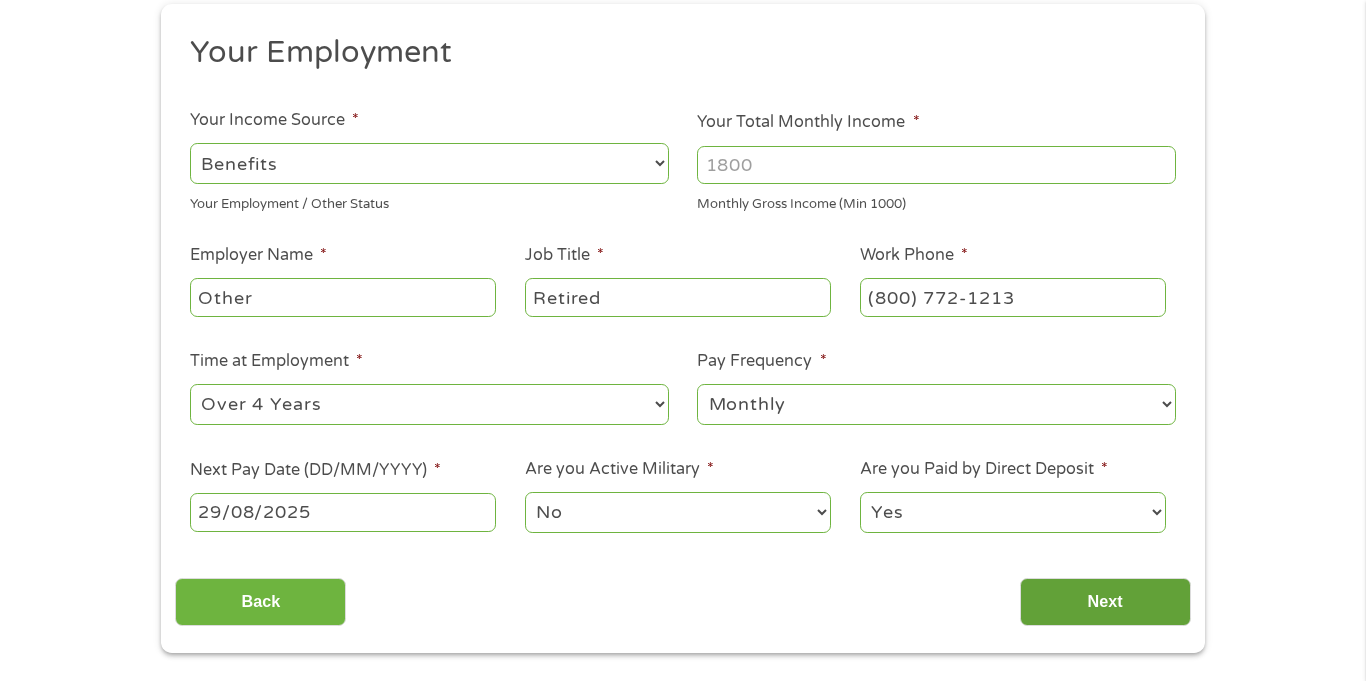 click on "Next" at bounding box center [1105, 602] 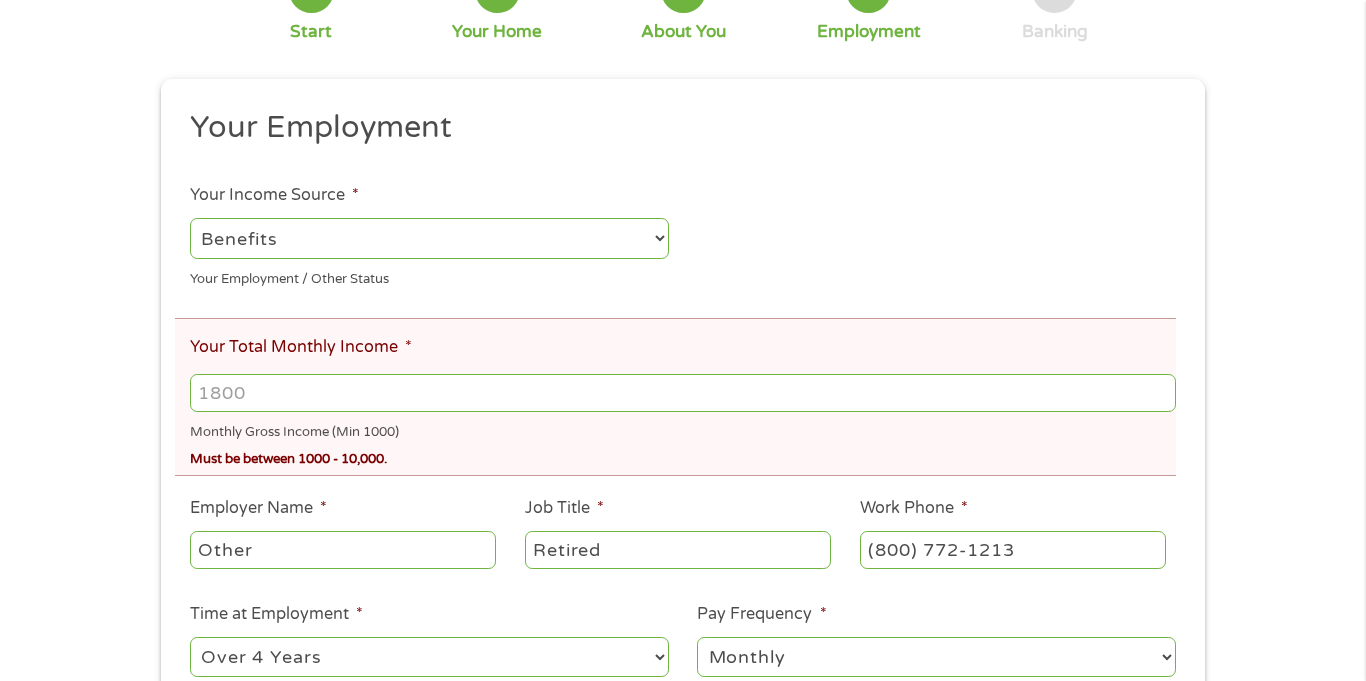 scroll, scrollTop: 37, scrollLeft: 0, axis: vertical 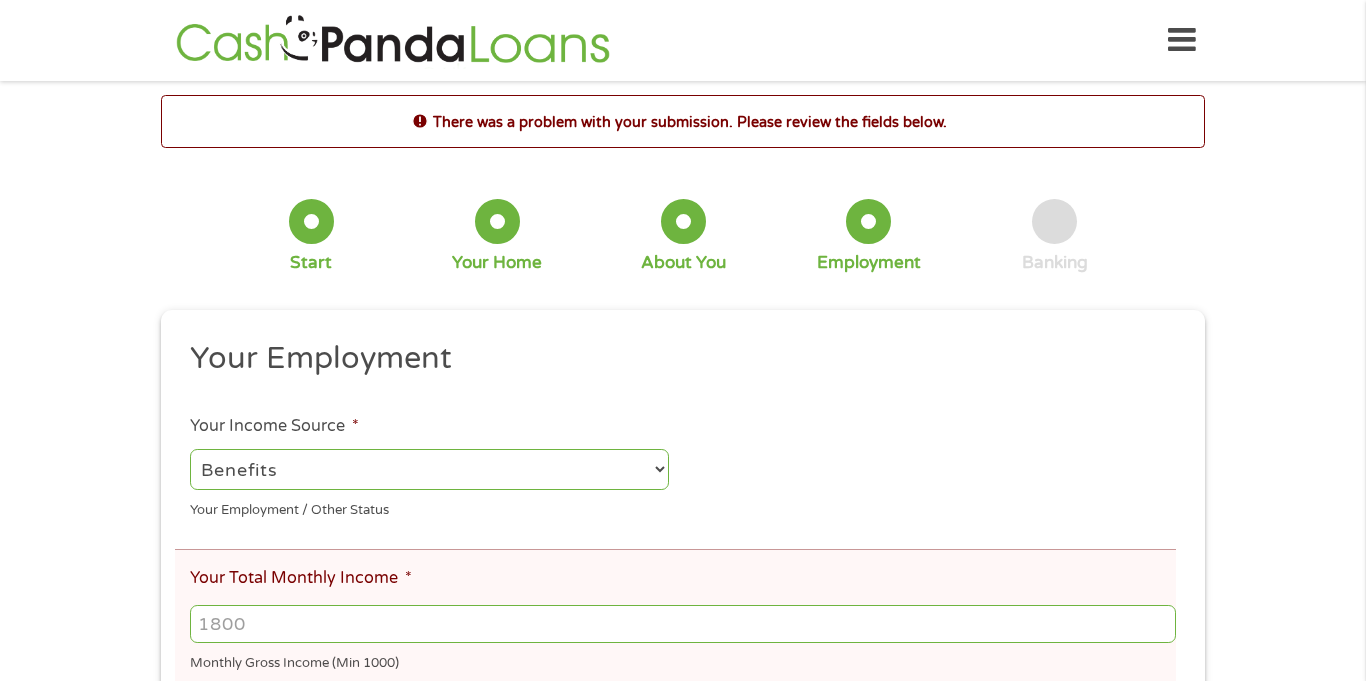 click on "--- Choose one --- Employment Self Employed Benefits" at bounding box center [429, 469] 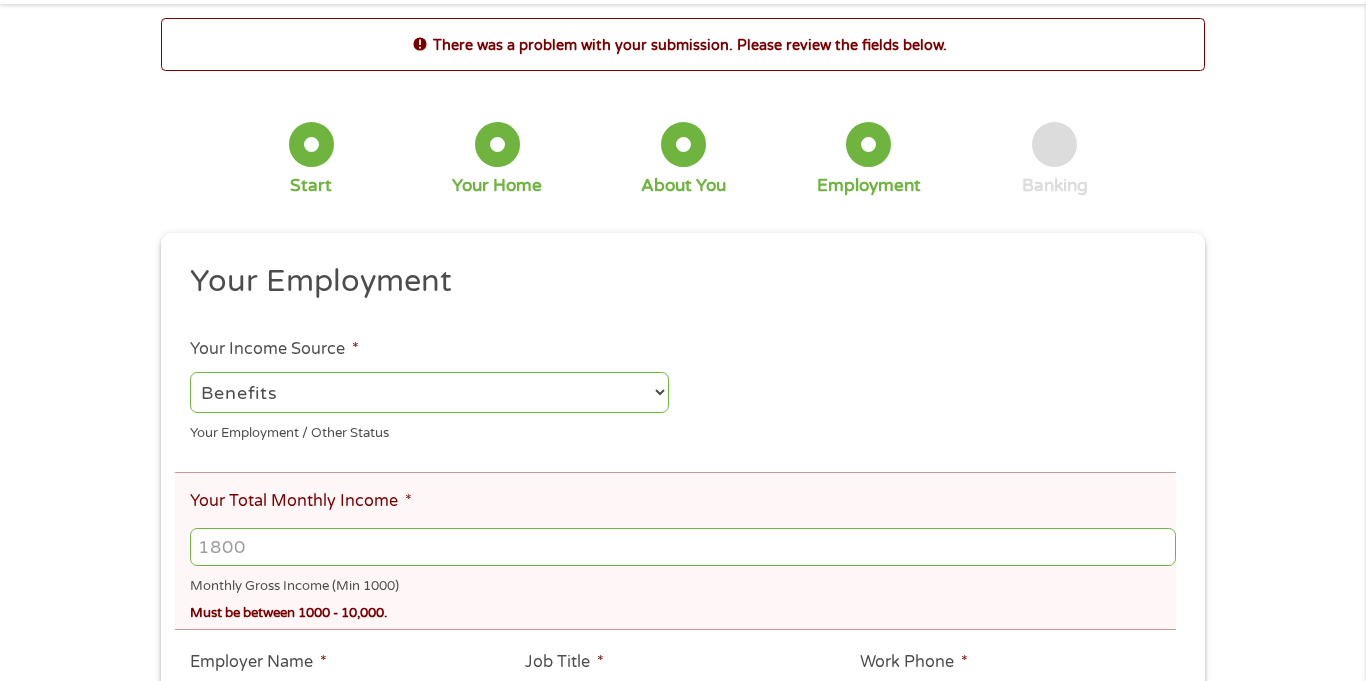 scroll, scrollTop: 91, scrollLeft: 0, axis: vertical 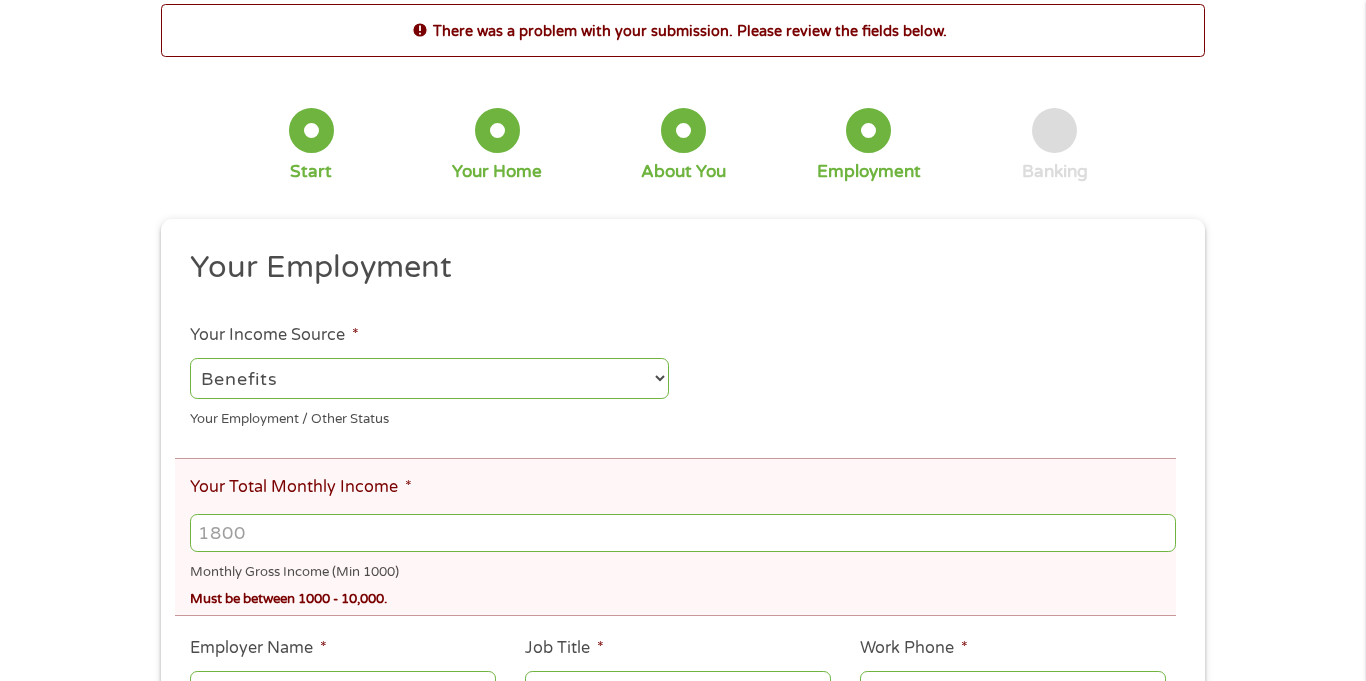 click on "Your Total Monthly Income *" at bounding box center [683, 533] 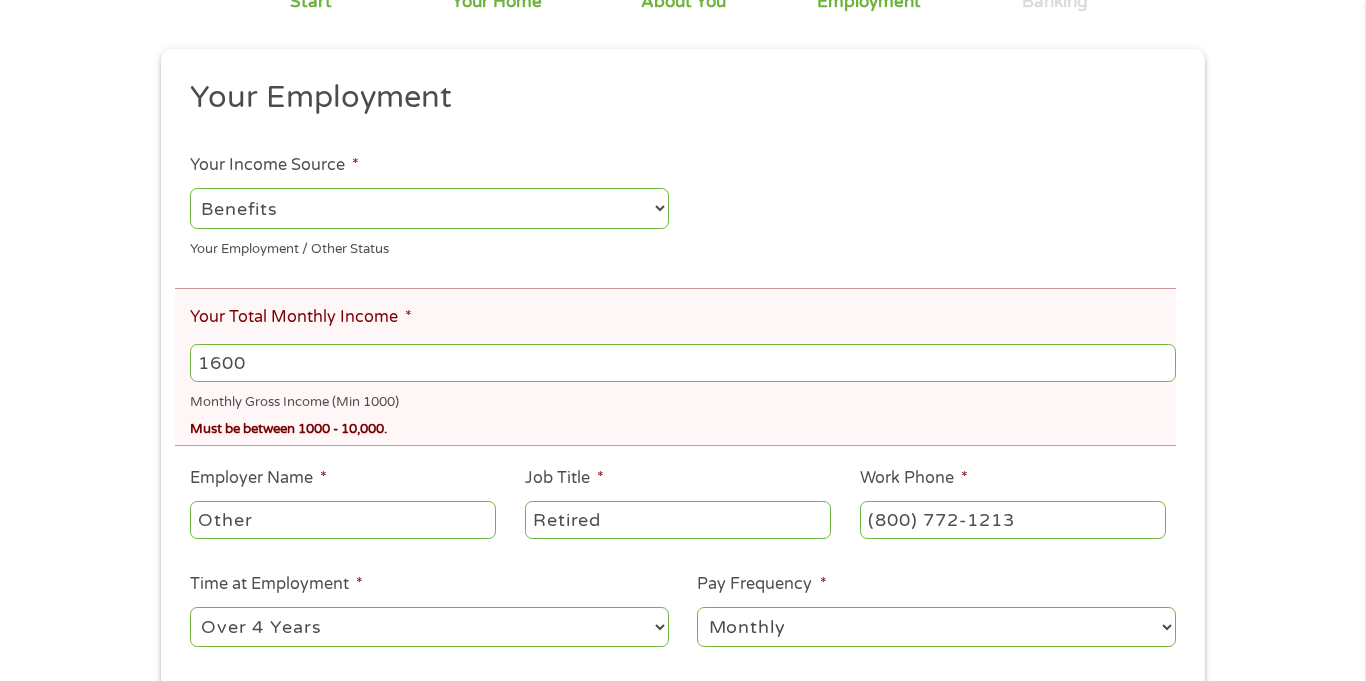 scroll, scrollTop: 262, scrollLeft: 0, axis: vertical 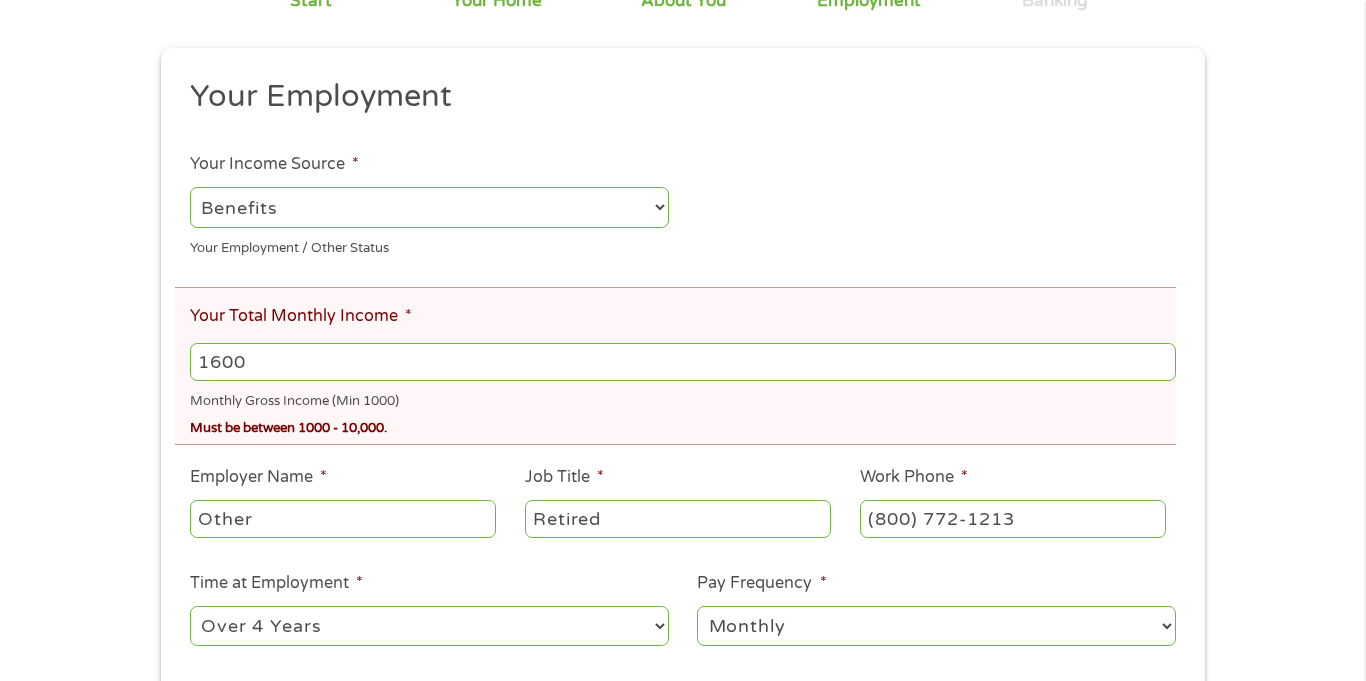 type on "1600" 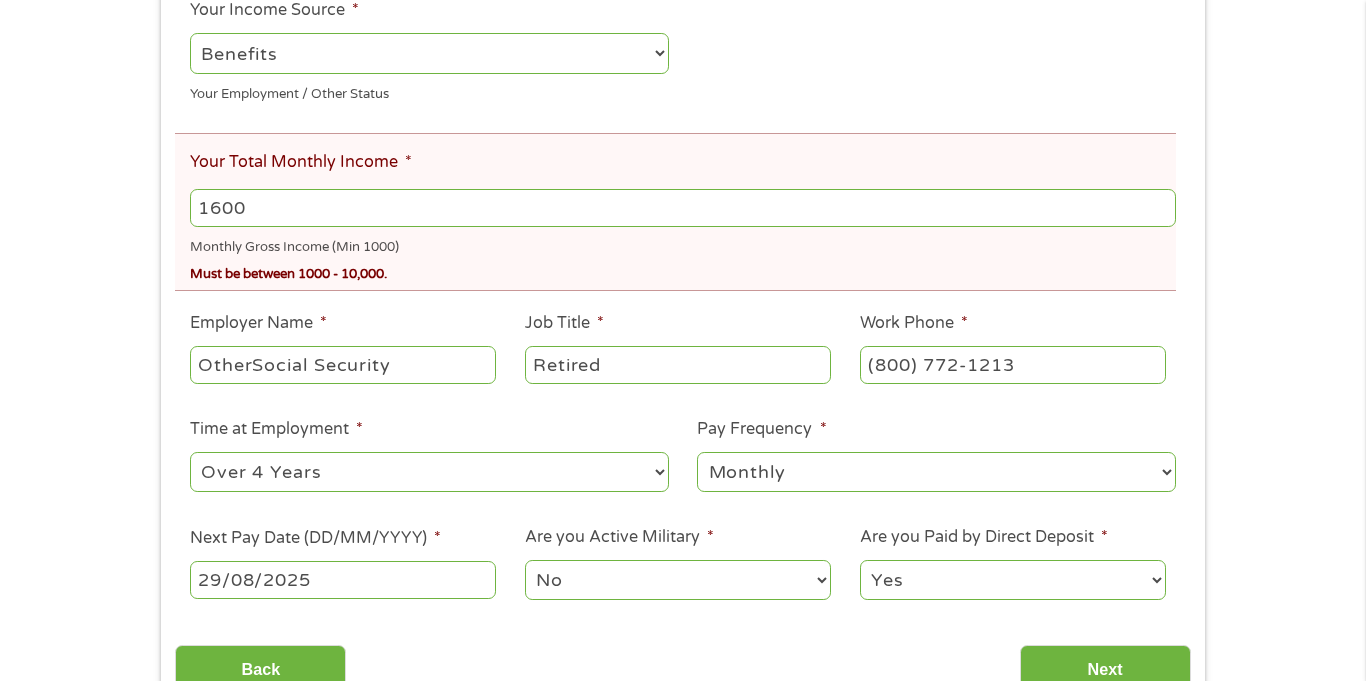 scroll, scrollTop: 462, scrollLeft: 0, axis: vertical 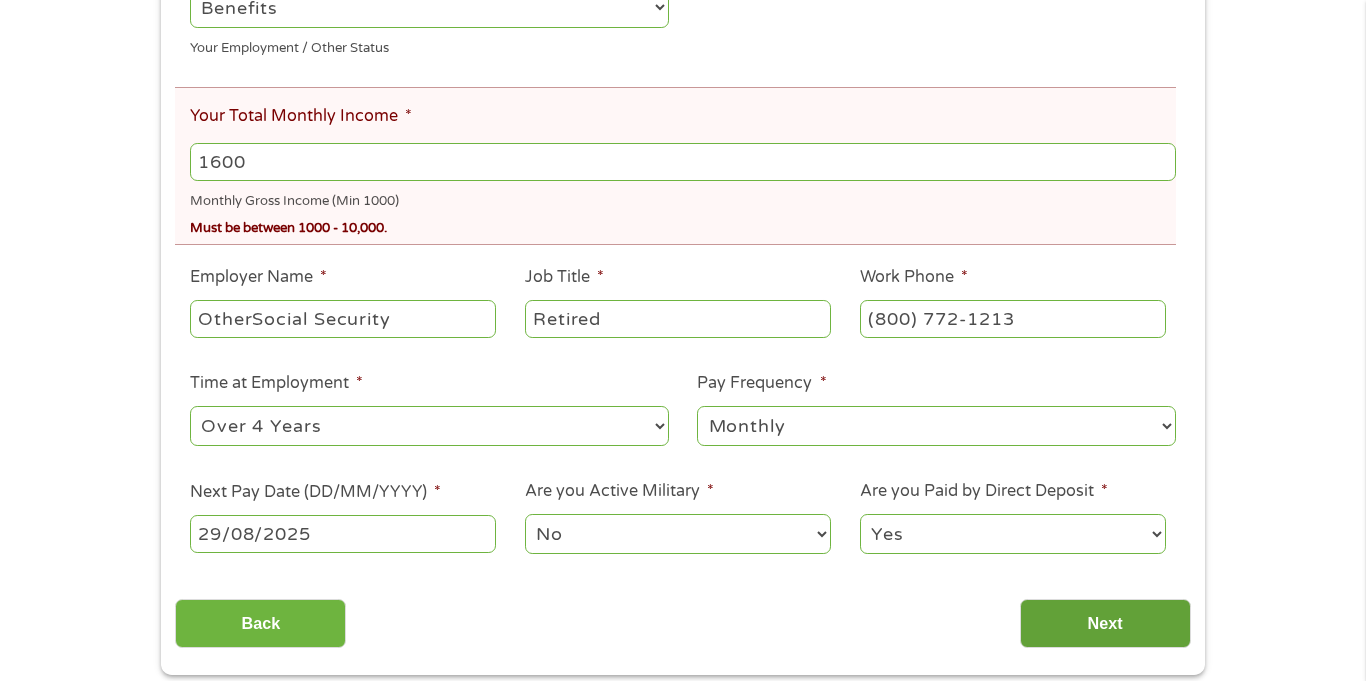 type on "OtherSocial Security" 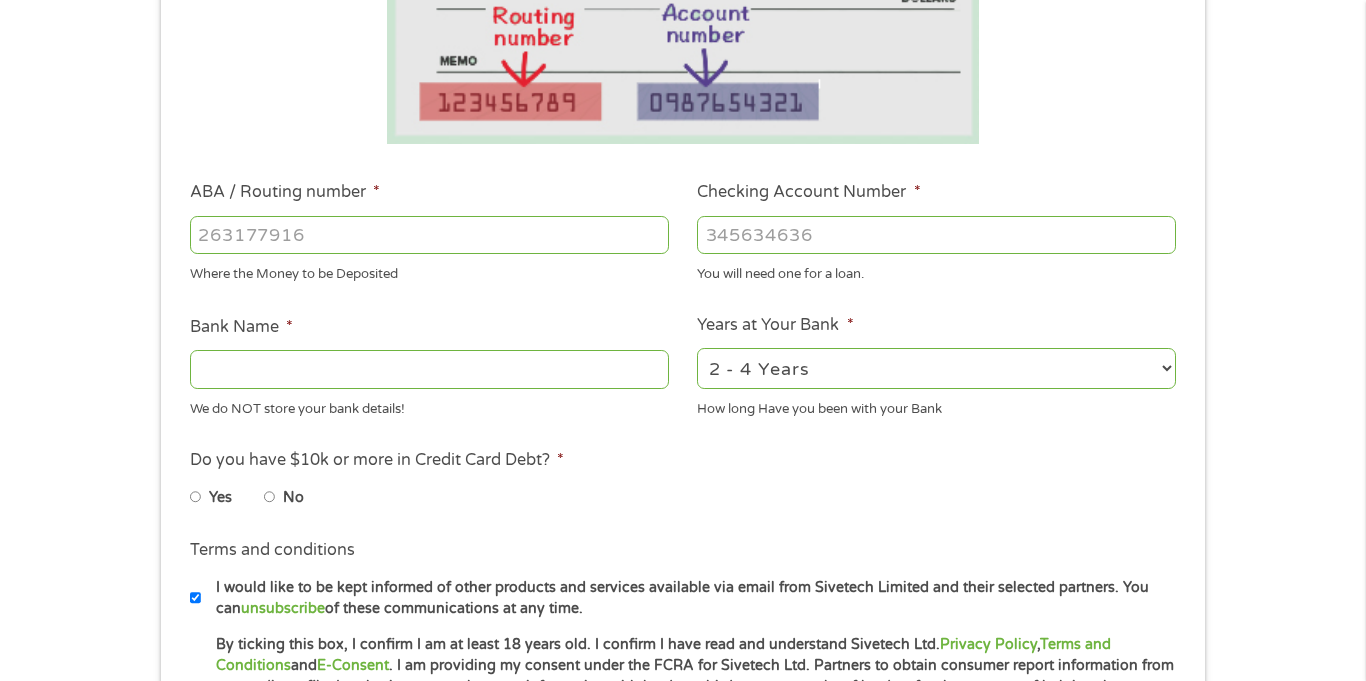 scroll, scrollTop: 222, scrollLeft: 0, axis: vertical 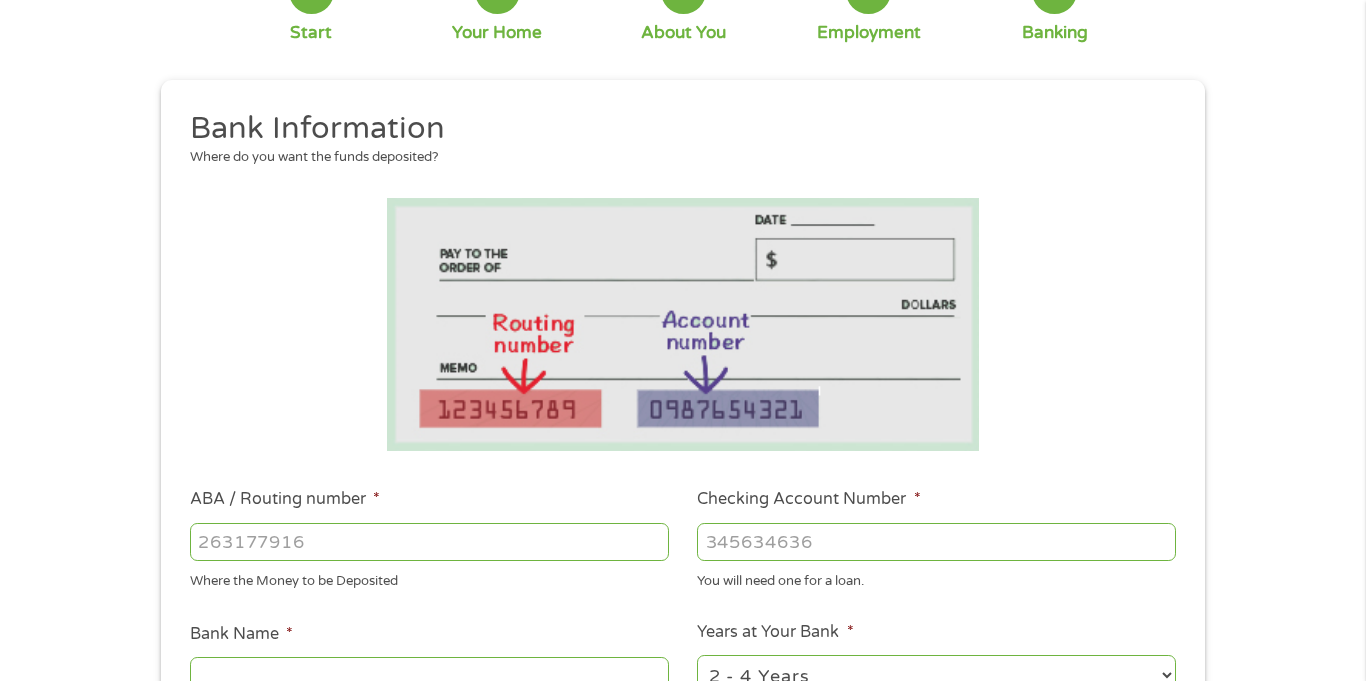 click on "ABA / Routing number *" at bounding box center (429, 542) 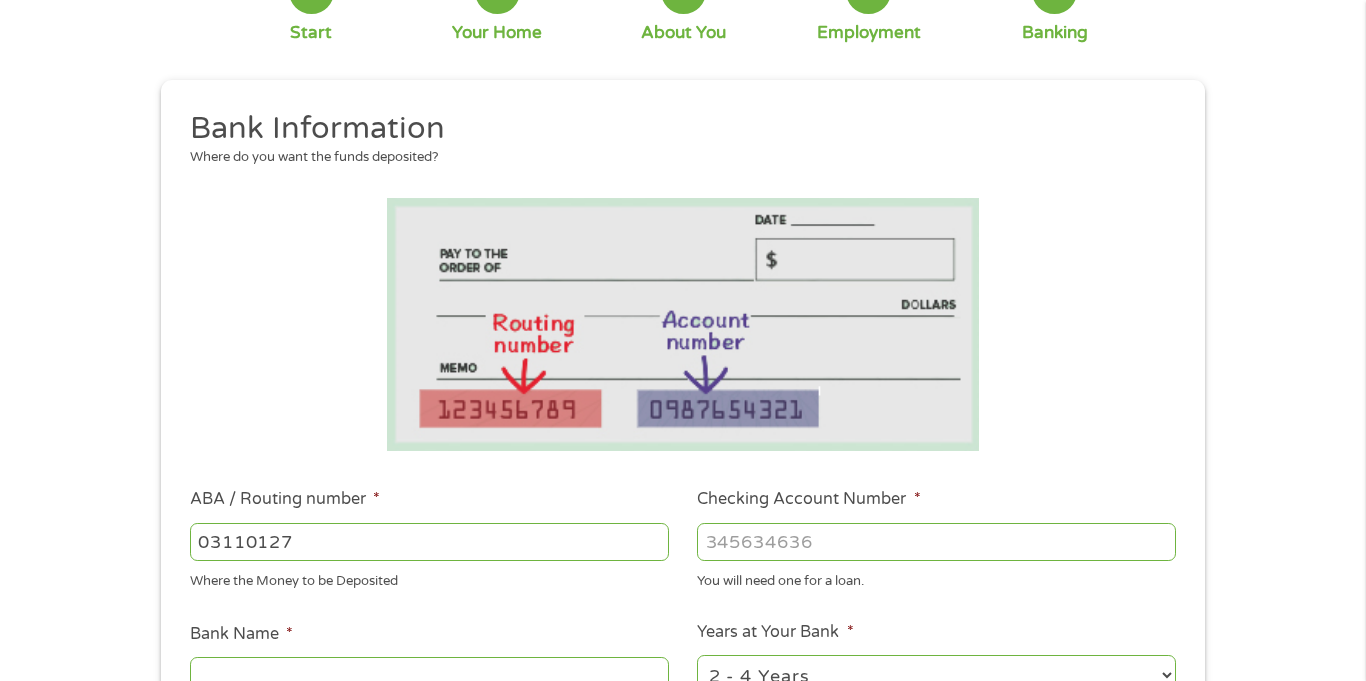 type on "031101279" 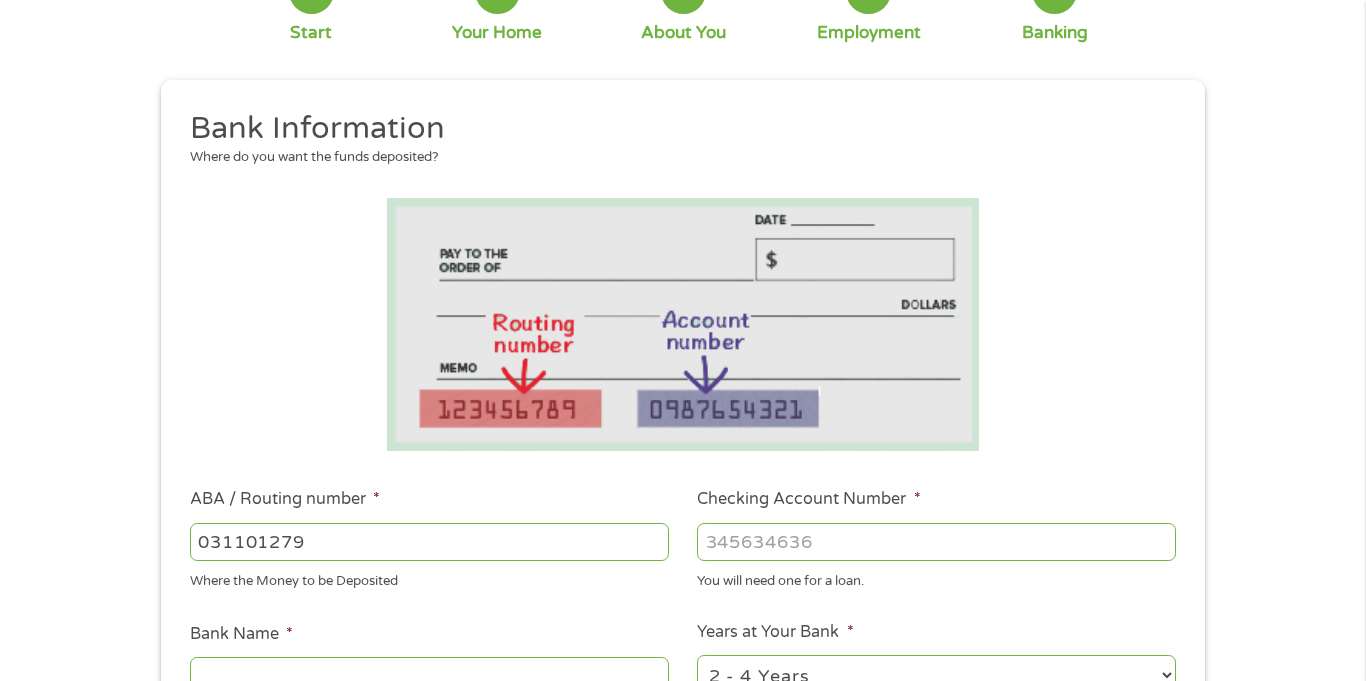 type on "THE BANCORP BANK" 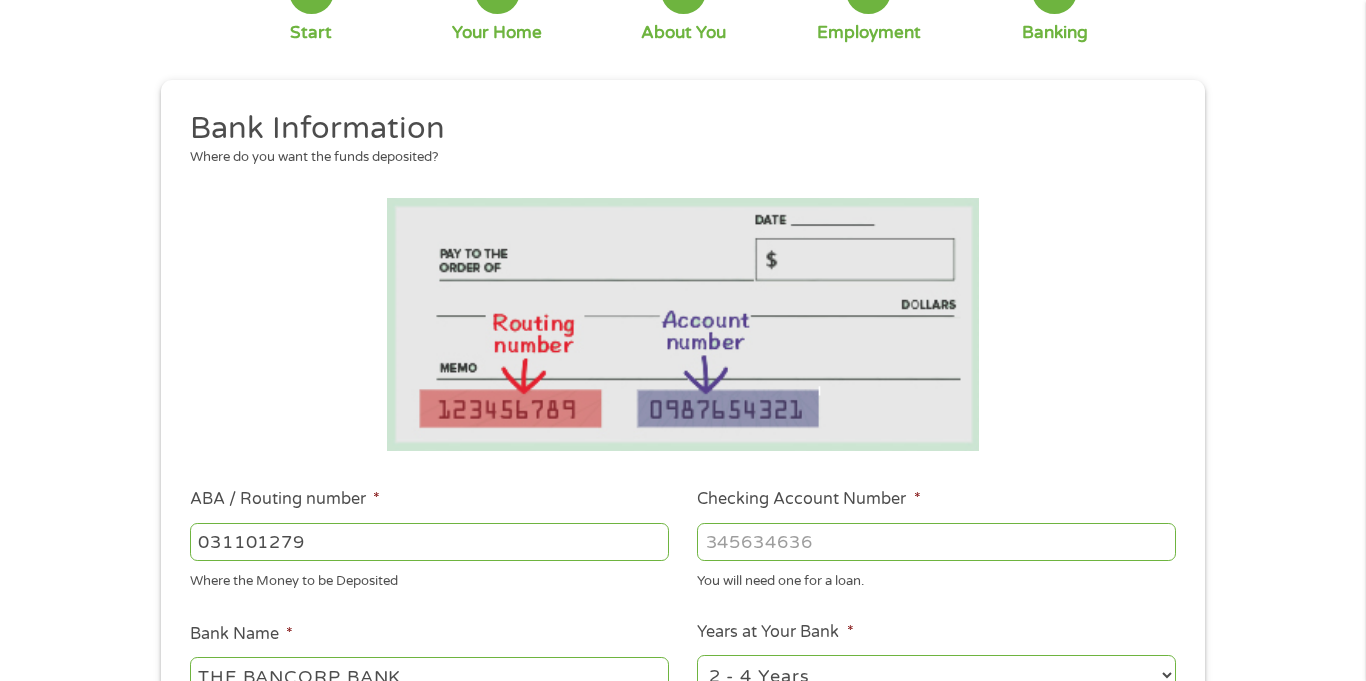 type on "031101279" 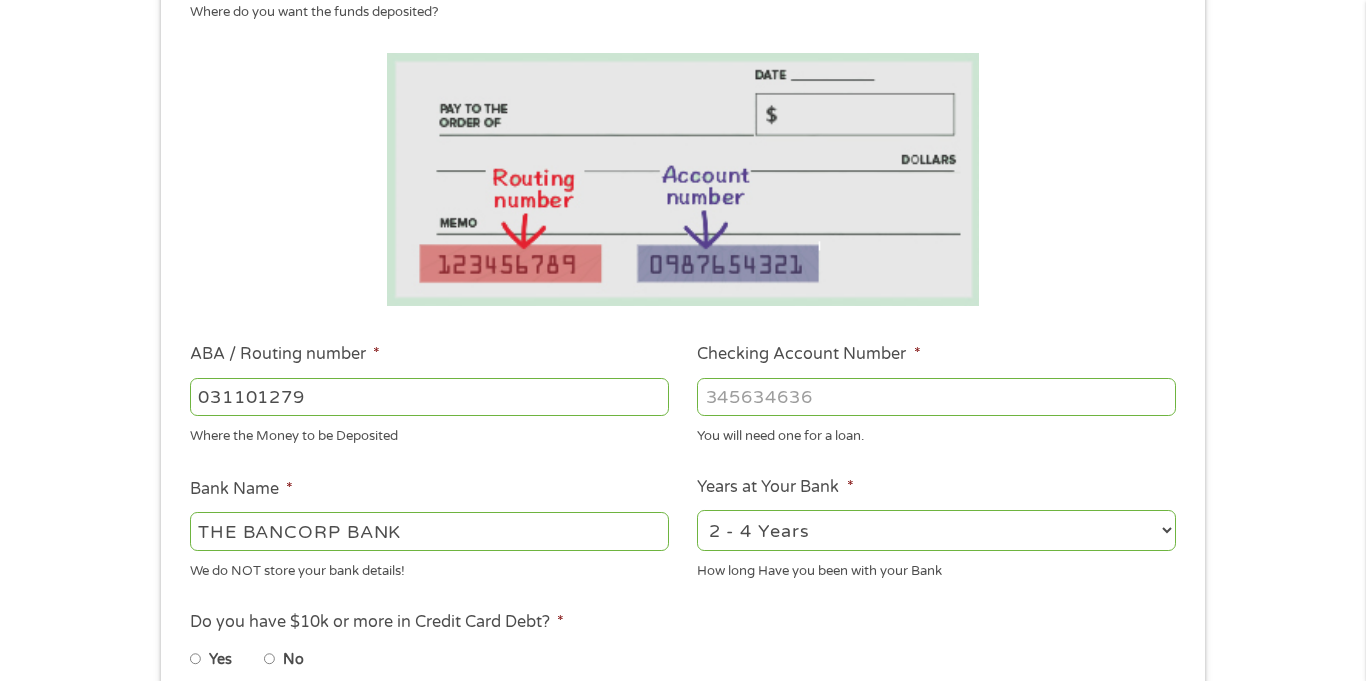 scroll, scrollTop: 329, scrollLeft: 0, axis: vertical 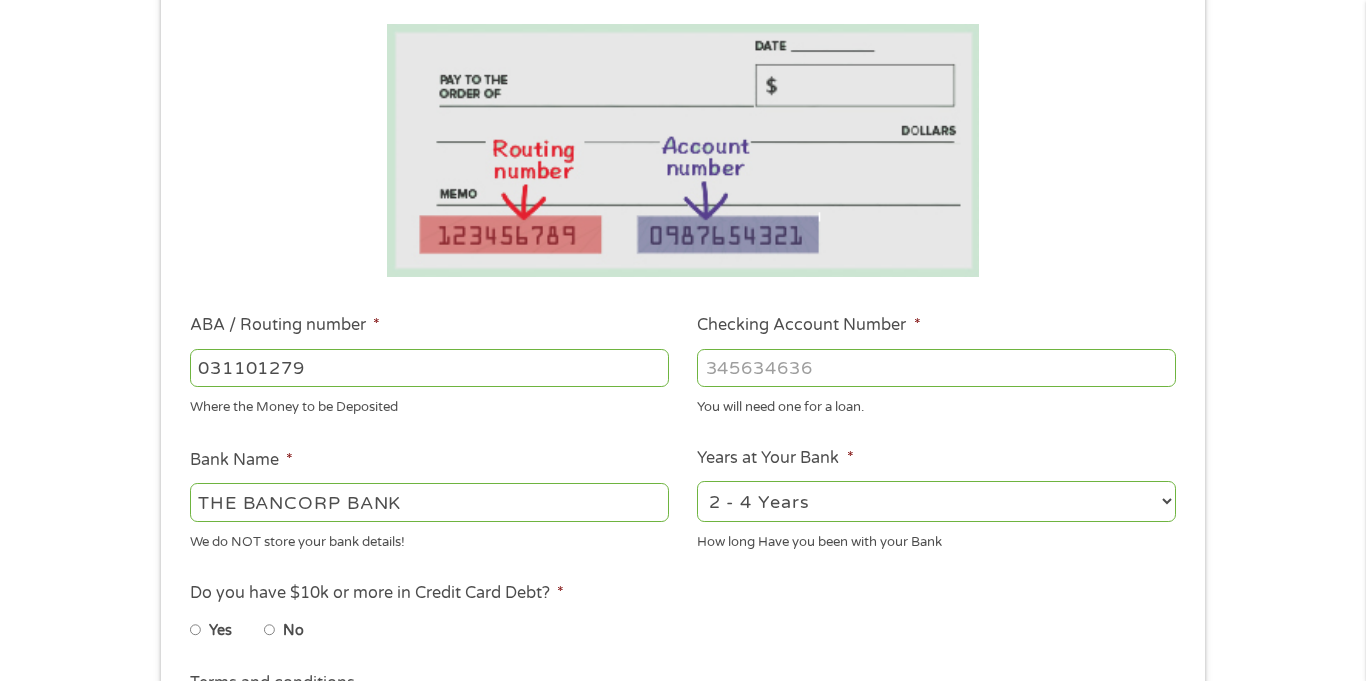 type on "[PHONE]" 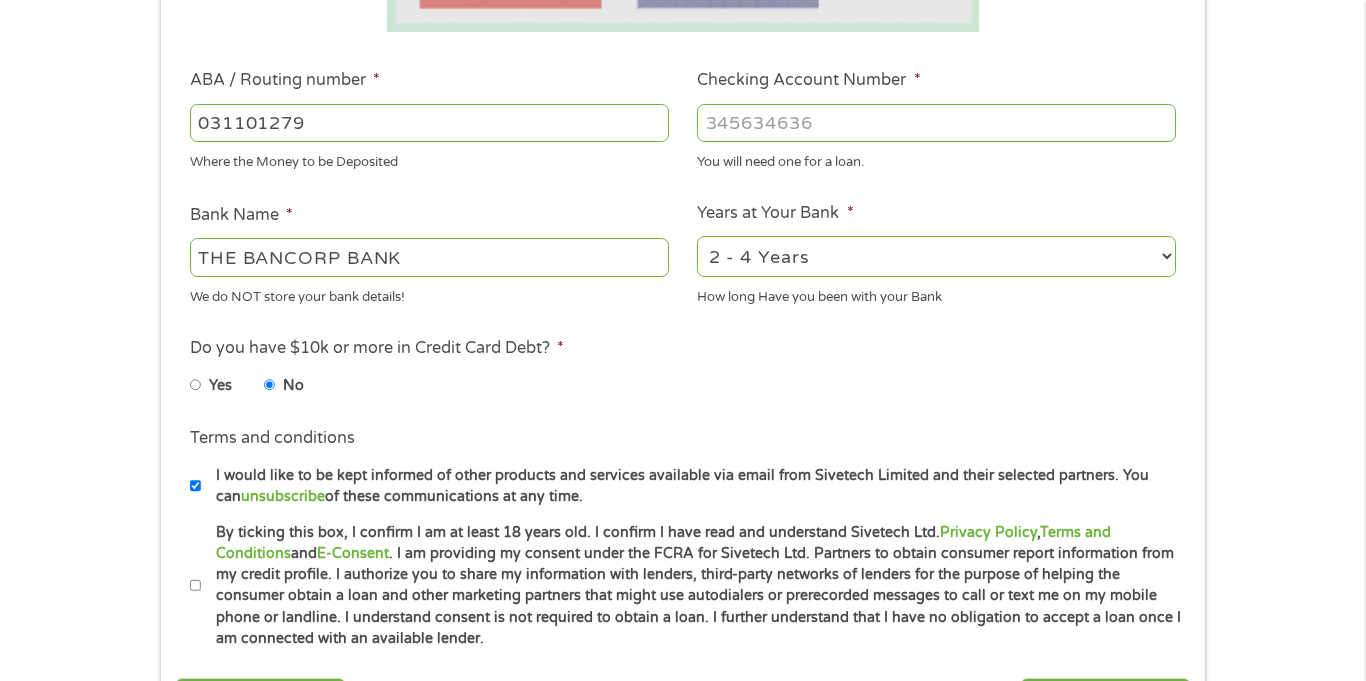 scroll, scrollTop: 621, scrollLeft: 0, axis: vertical 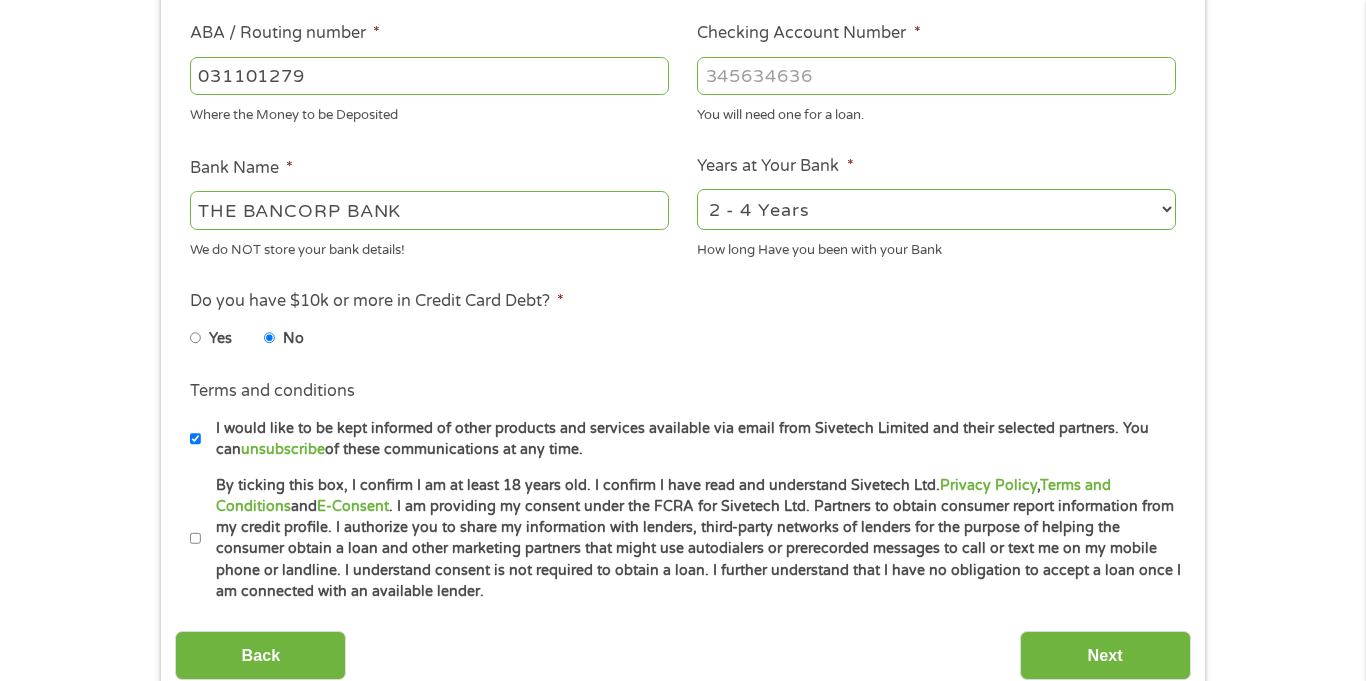 click on "By ticking this box, I confirm I am at least 18 years old. I confirm I have read and understand Sivetech Ltd.  Privacy Policy ,  Terms and Conditions  and  E-Consent . I am providing my consent under the FCRA for Sivetech Ltd. Partners to obtain consumer report information from my credit profile. I authorize you to share my information with lenders, third-party networks of lenders for the purpose of helping the consumer obtain a loan and other marketing partners that might use autodialers or prerecorded messages to call or text me on my mobile phone or landline. I understand consent is not required to obtain a loan. I further understand that I have no obligation to accept a loan once I am connected with an available lender." at bounding box center (196, 539) 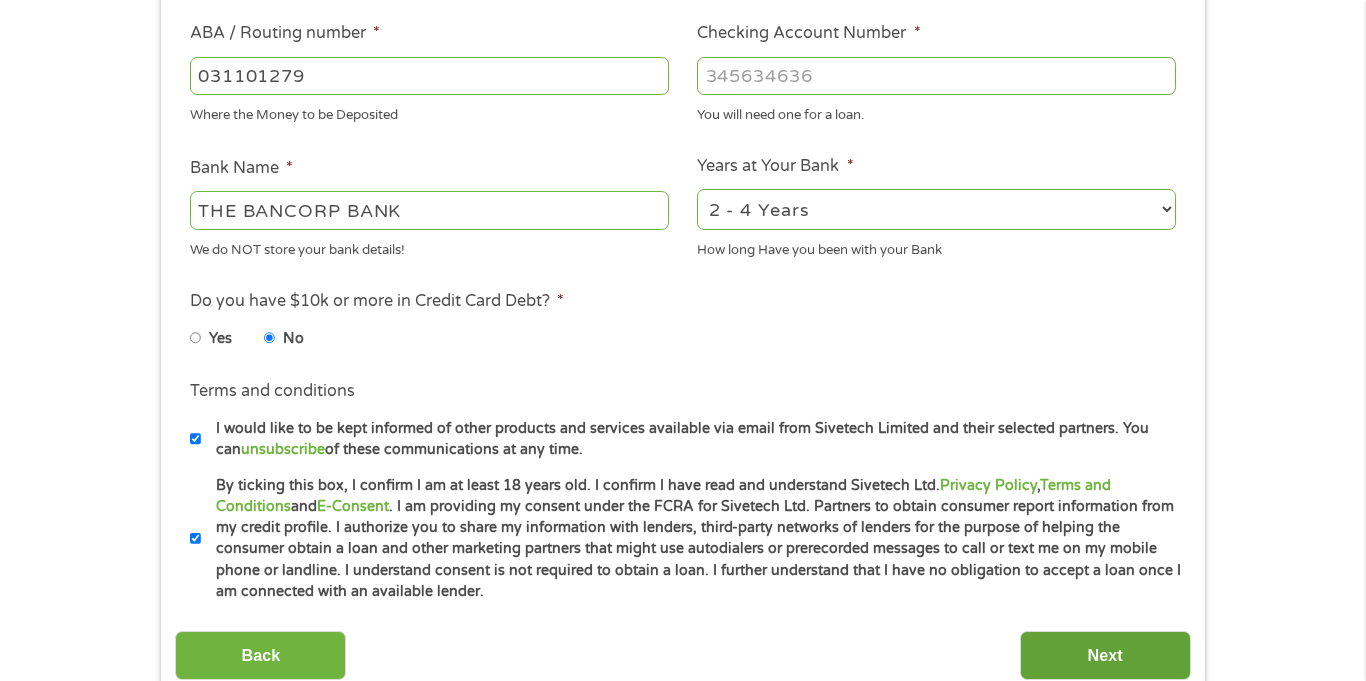 click on "Next" at bounding box center [1105, 655] 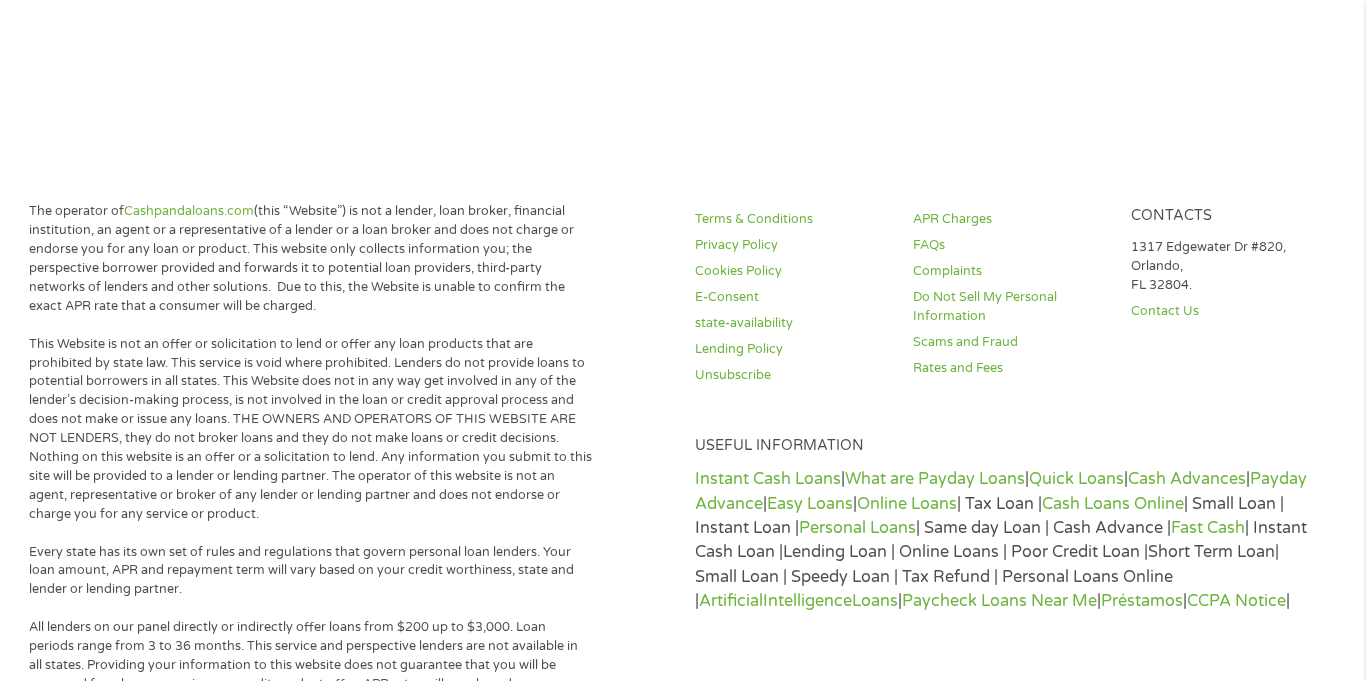 scroll, scrollTop: 8, scrollLeft: 8, axis: both 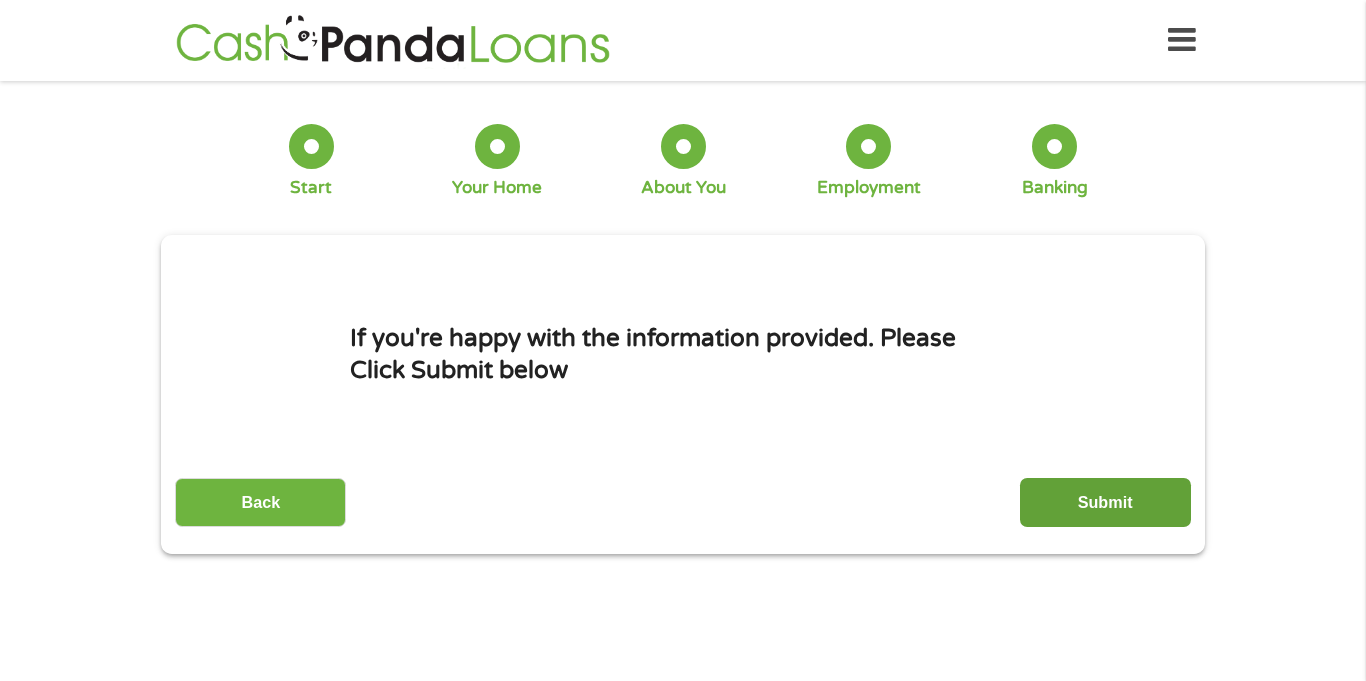 click on "Submit" at bounding box center (1105, 502) 